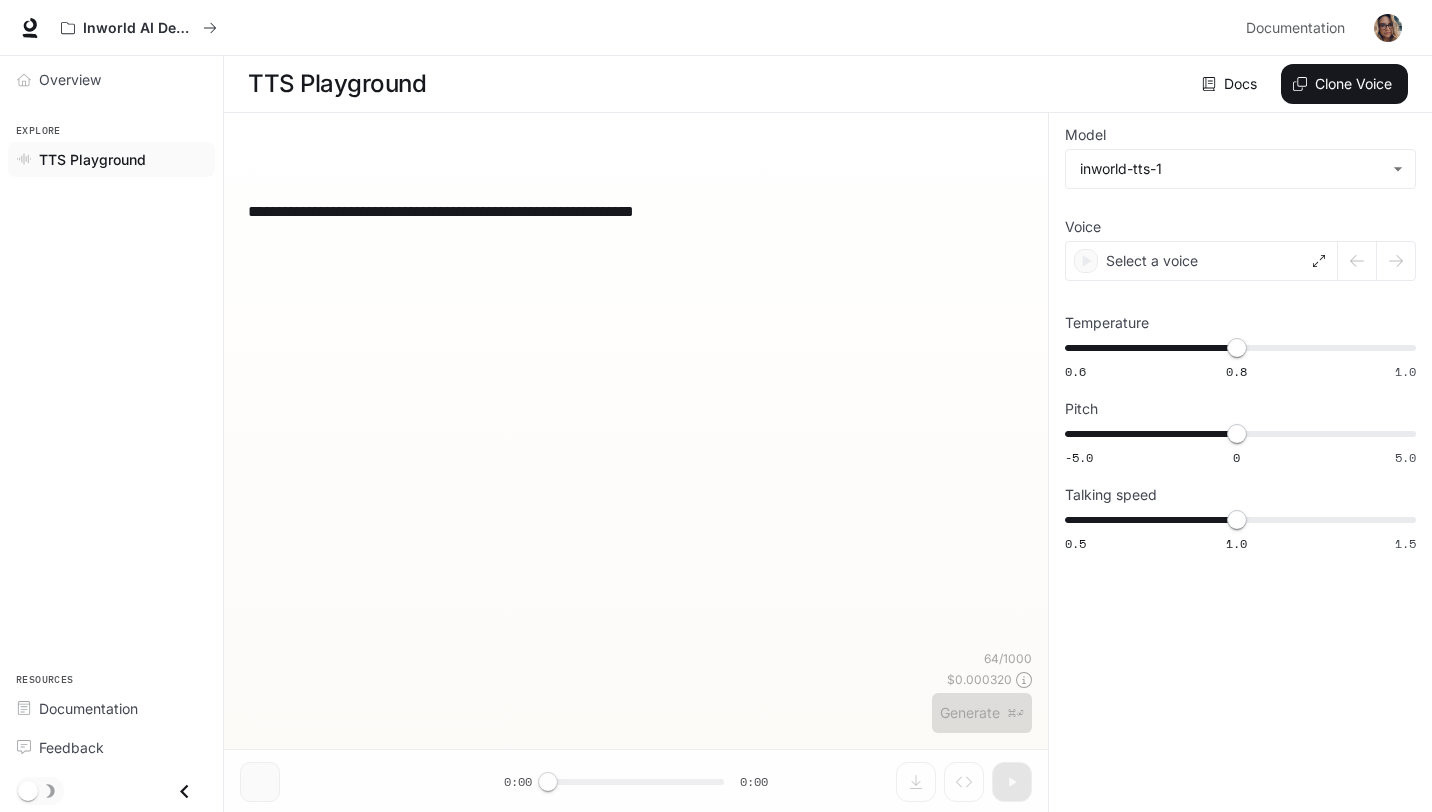 scroll, scrollTop: 0, scrollLeft: 0, axis: both 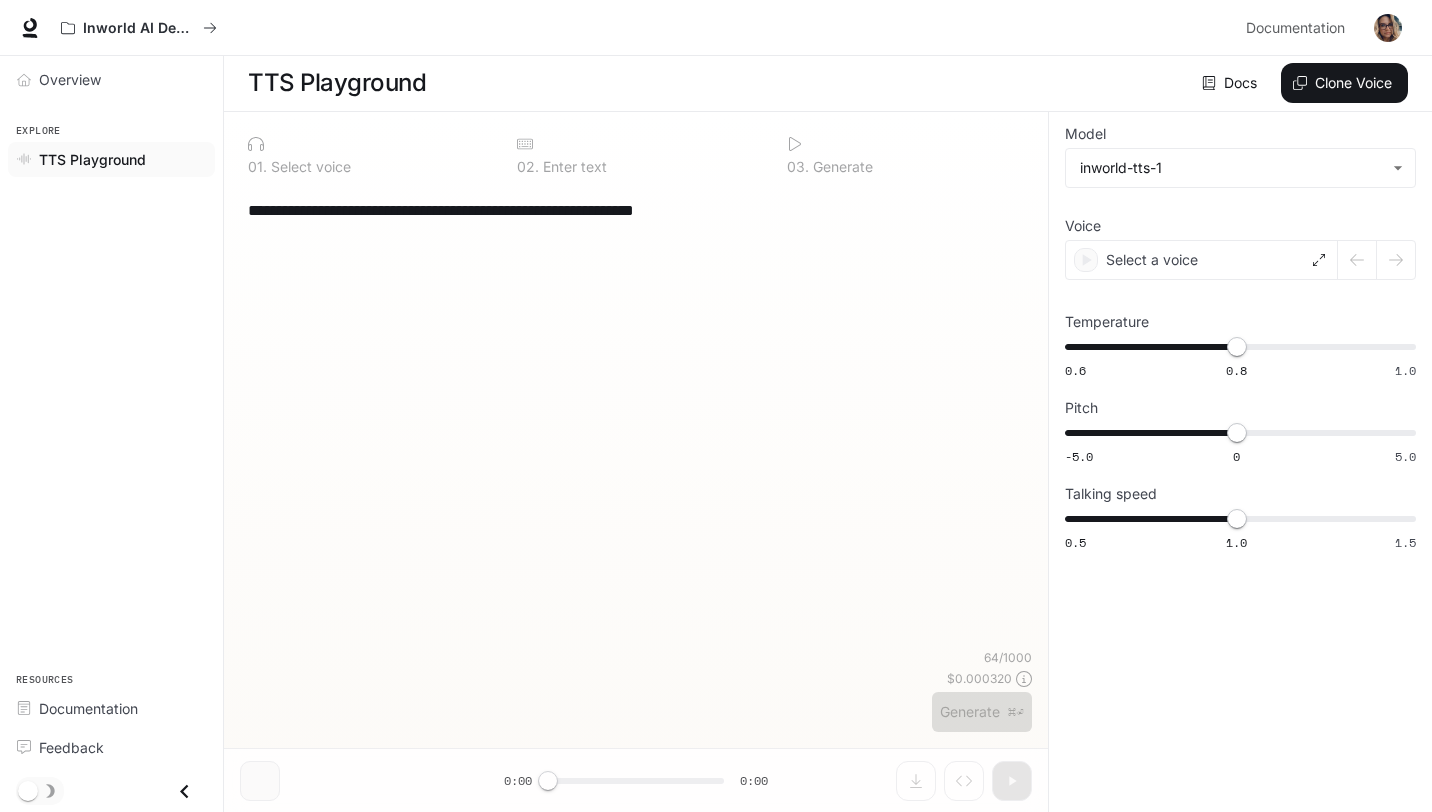 click on "**********" at bounding box center [636, 210] 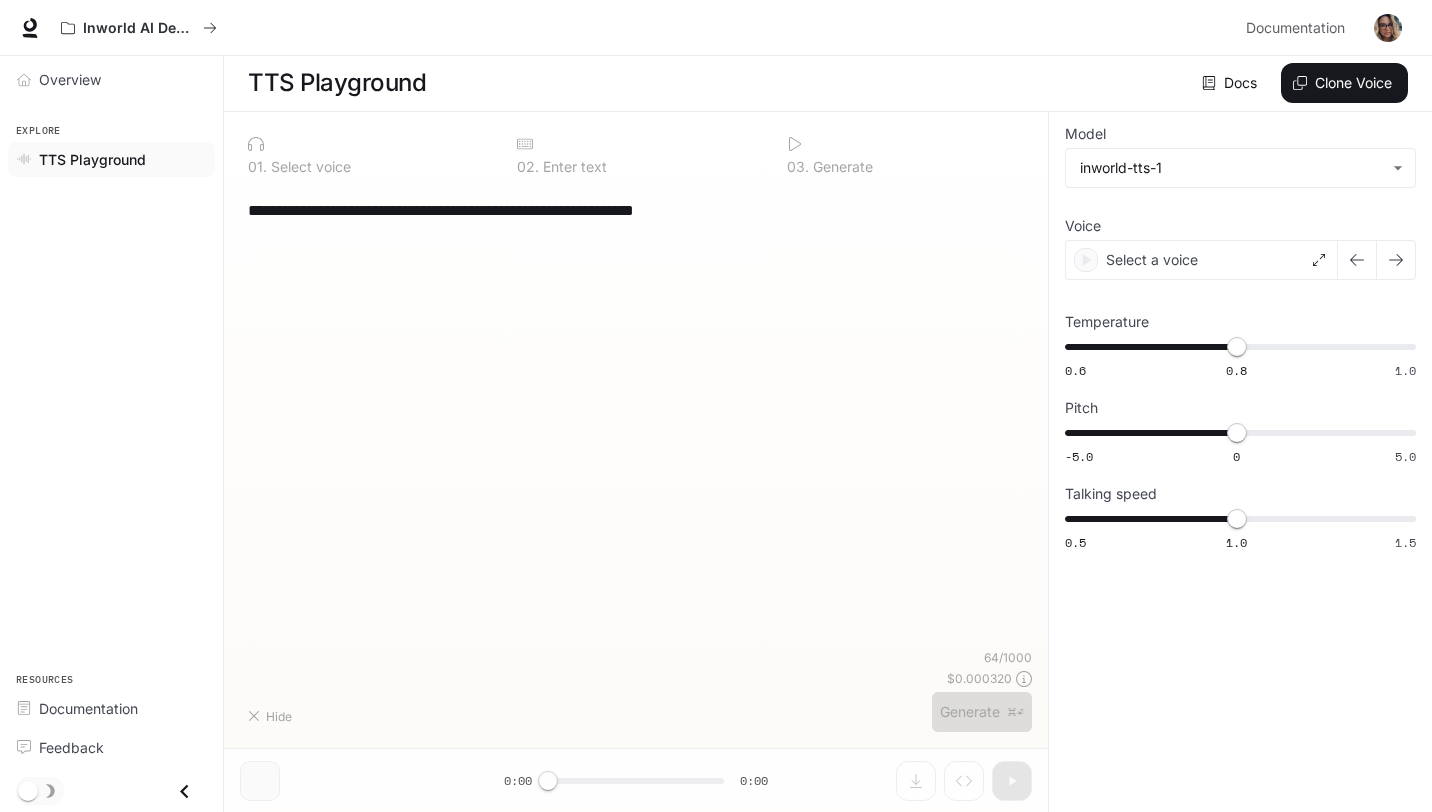 type on "****" 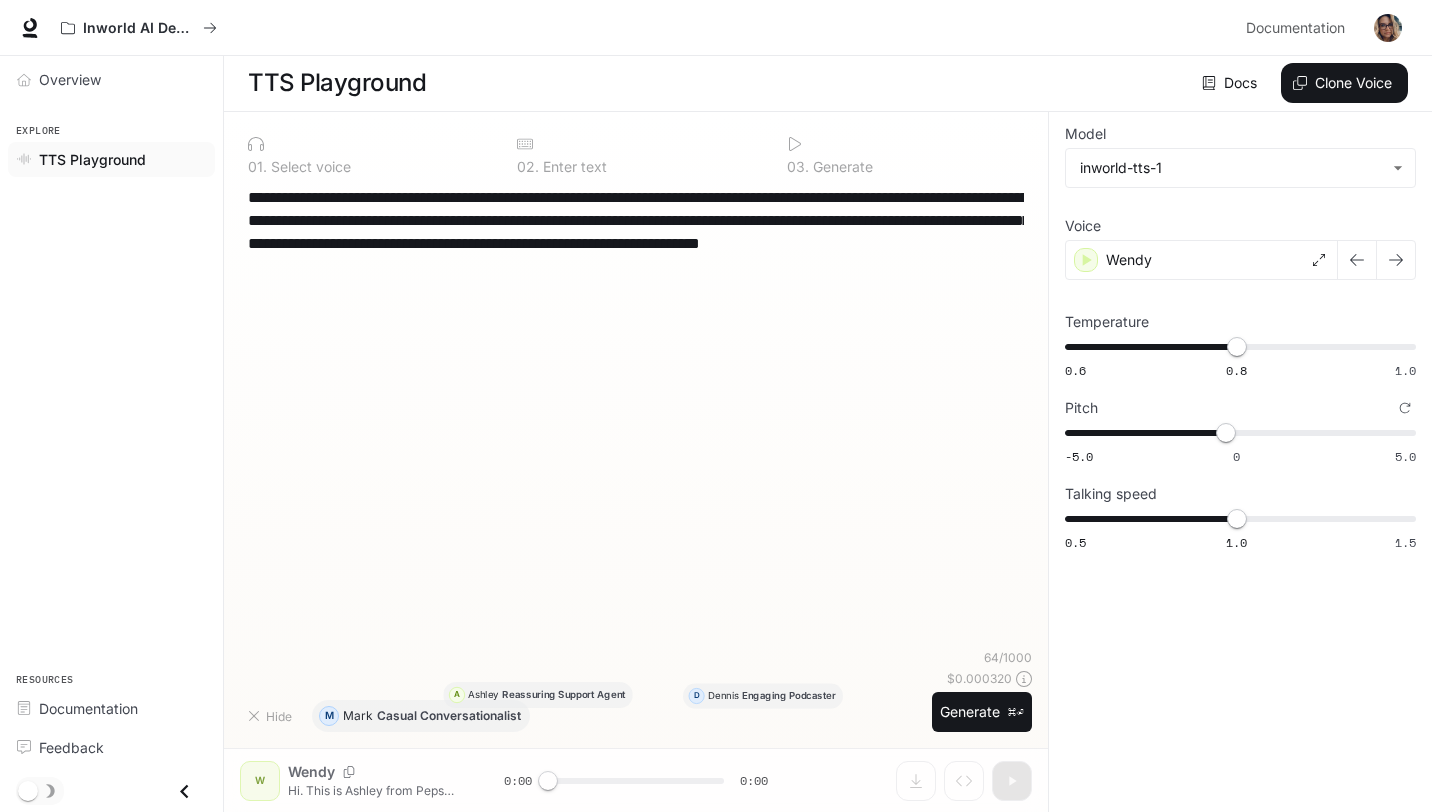 paste on "**********" 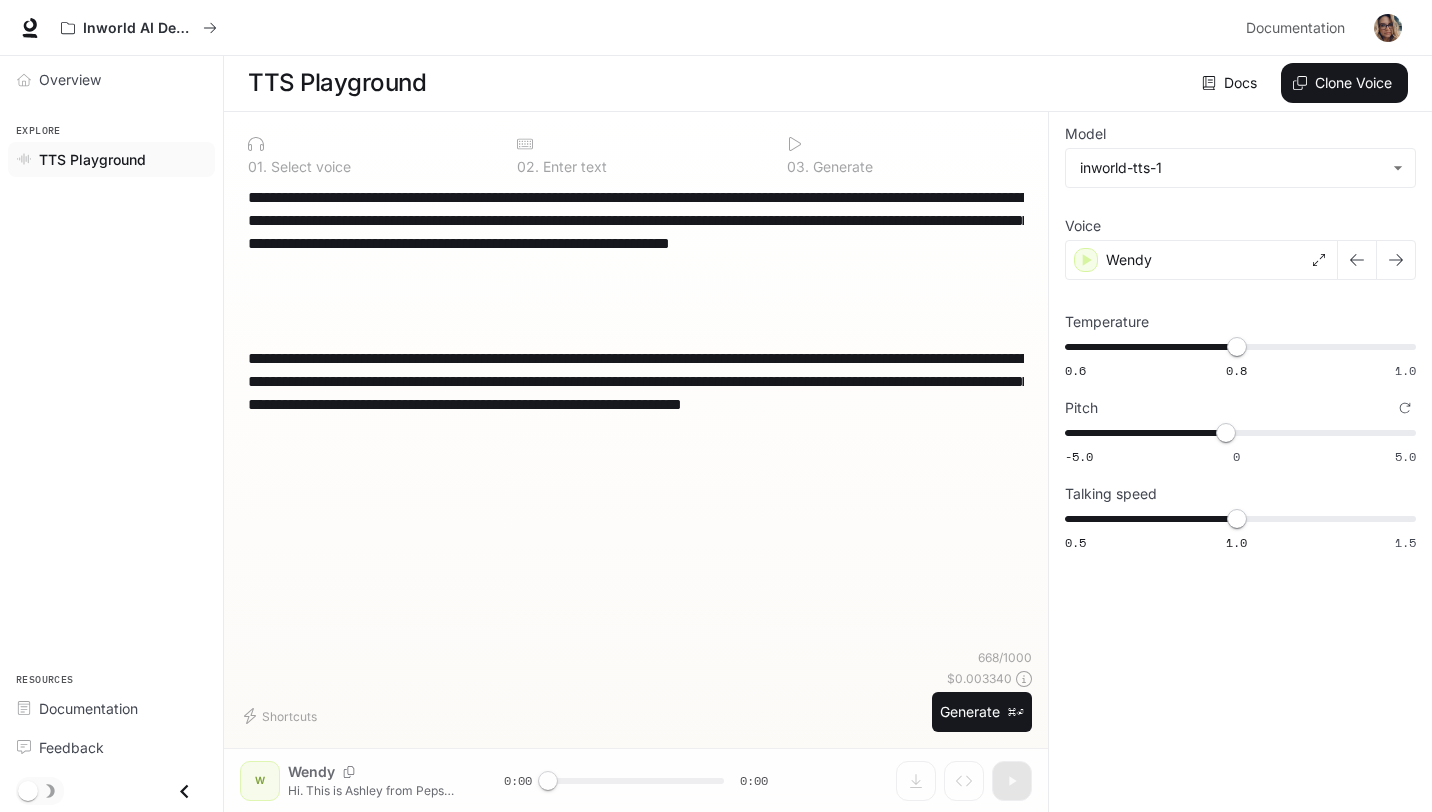 scroll, scrollTop: 0, scrollLeft: 0, axis: both 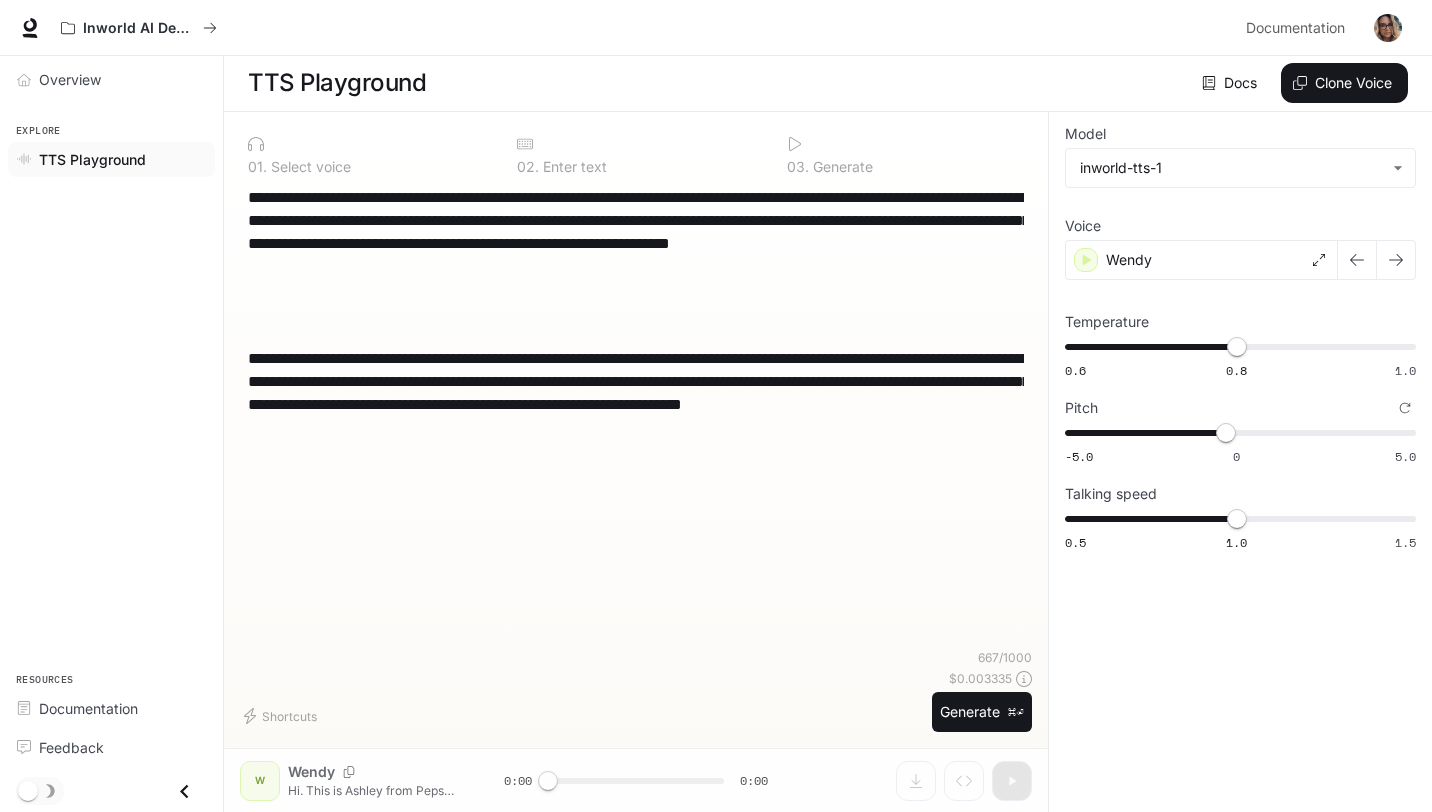 click on "**********" at bounding box center (636, 417) 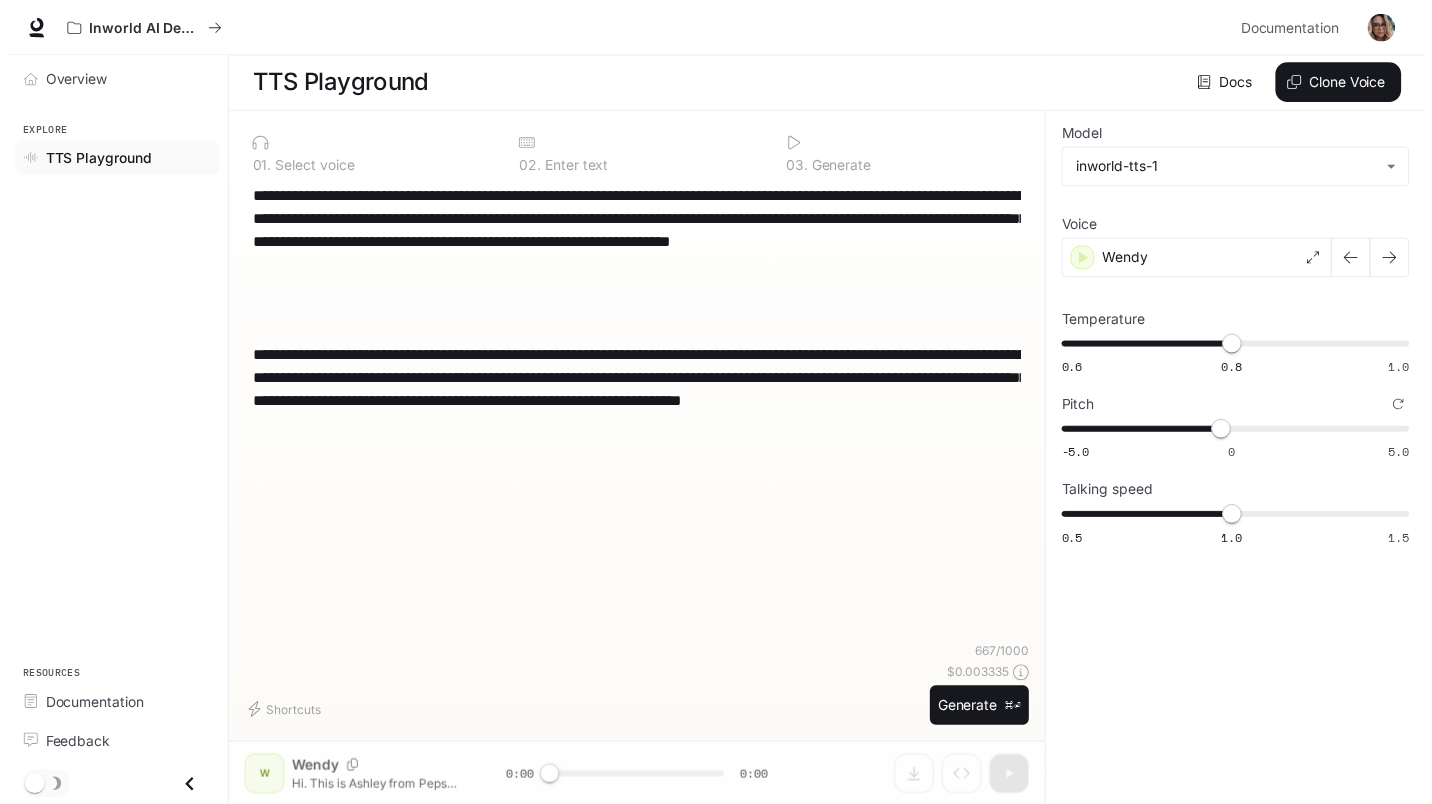 scroll, scrollTop: 0, scrollLeft: 0, axis: both 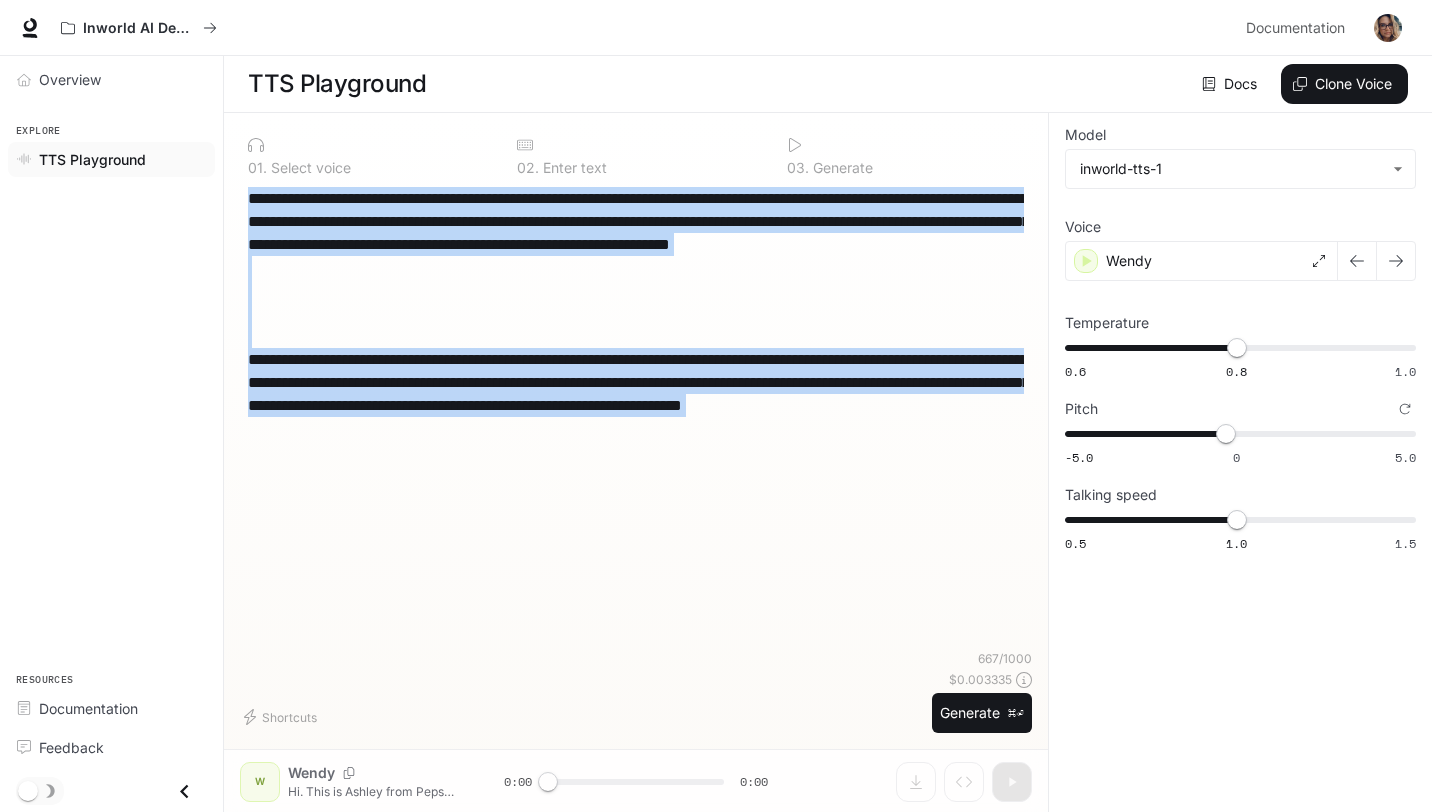 drag, startPoint x: 568, startPoint y: 467, endPoint x: 498, endPoint y: 270, distance: 209.06697 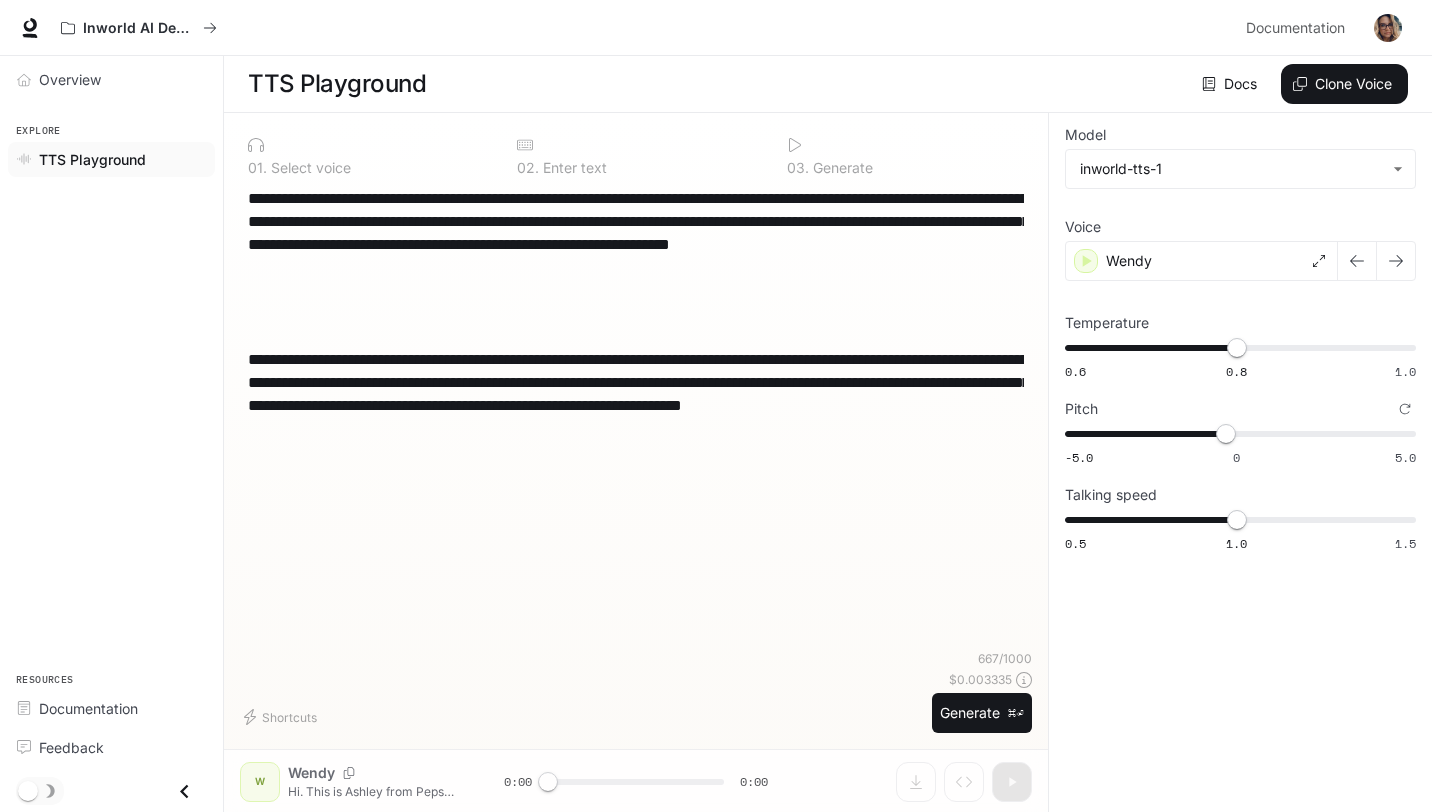 drag, startPoint x: 481, startPoint y: 269, endPoint x: 603, endPoint y: 534, distance: 291.73447 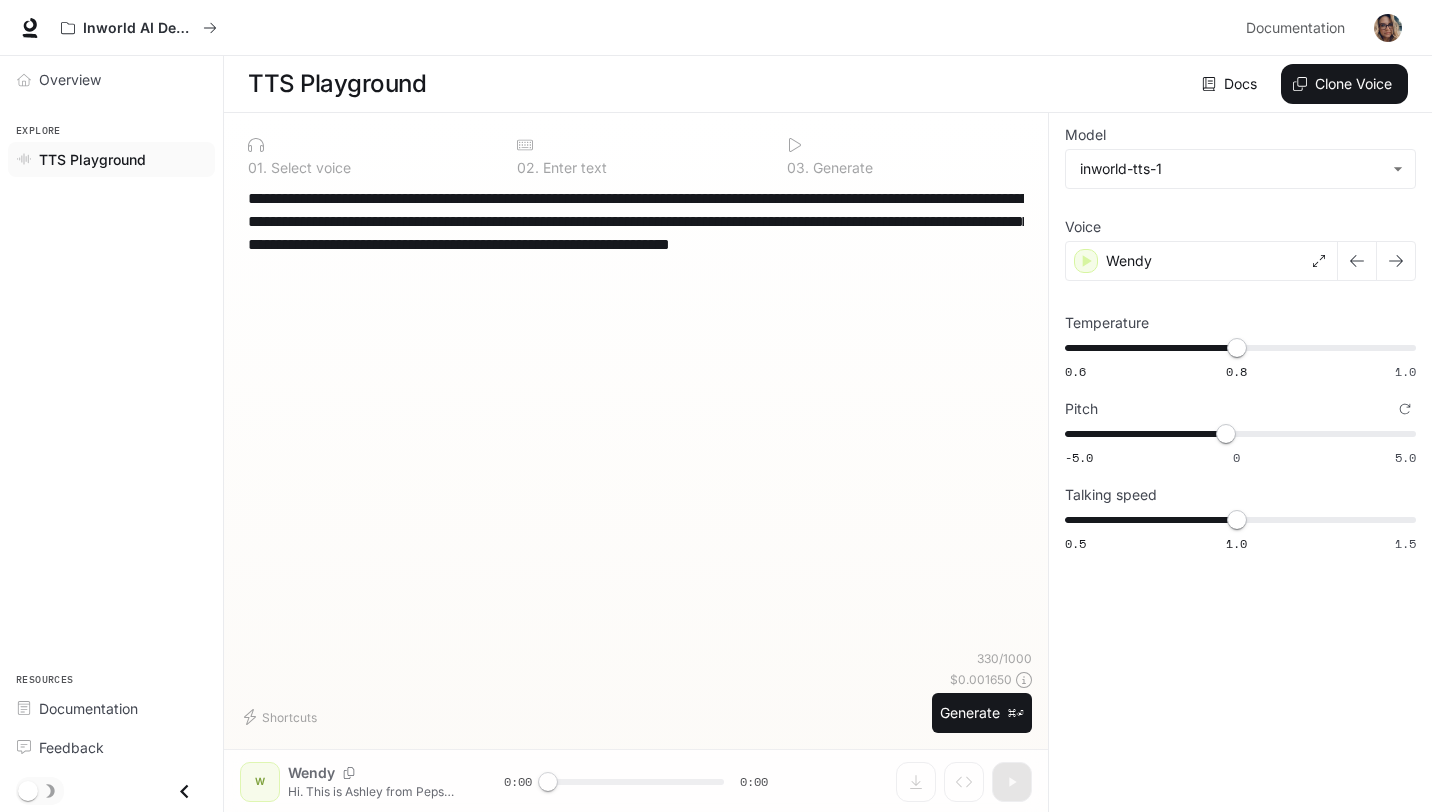 click on "**********" at bounding box center [636, 233] 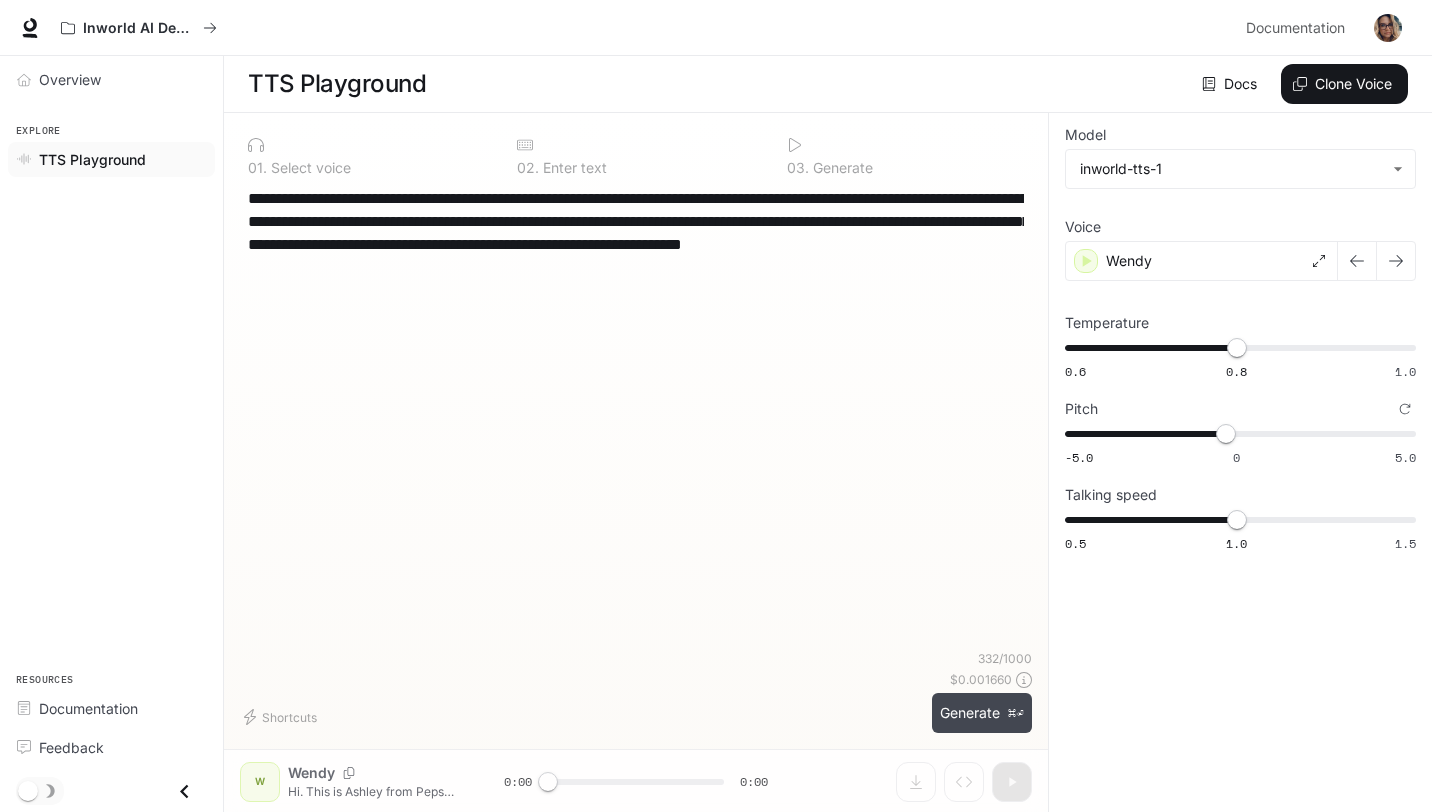 type on "**********" 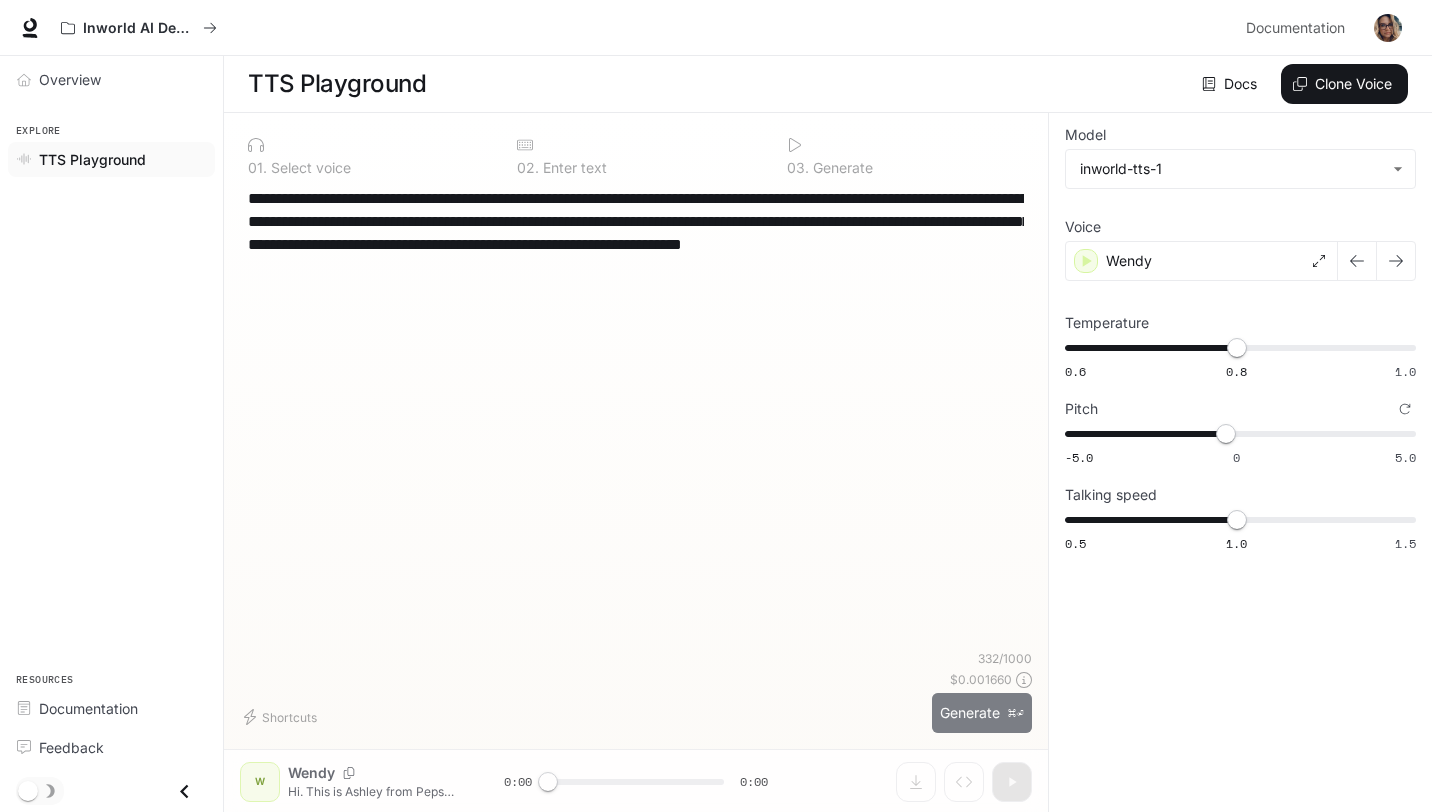 click on "Generate ⌘⏎" at bounding box center (982, 713) 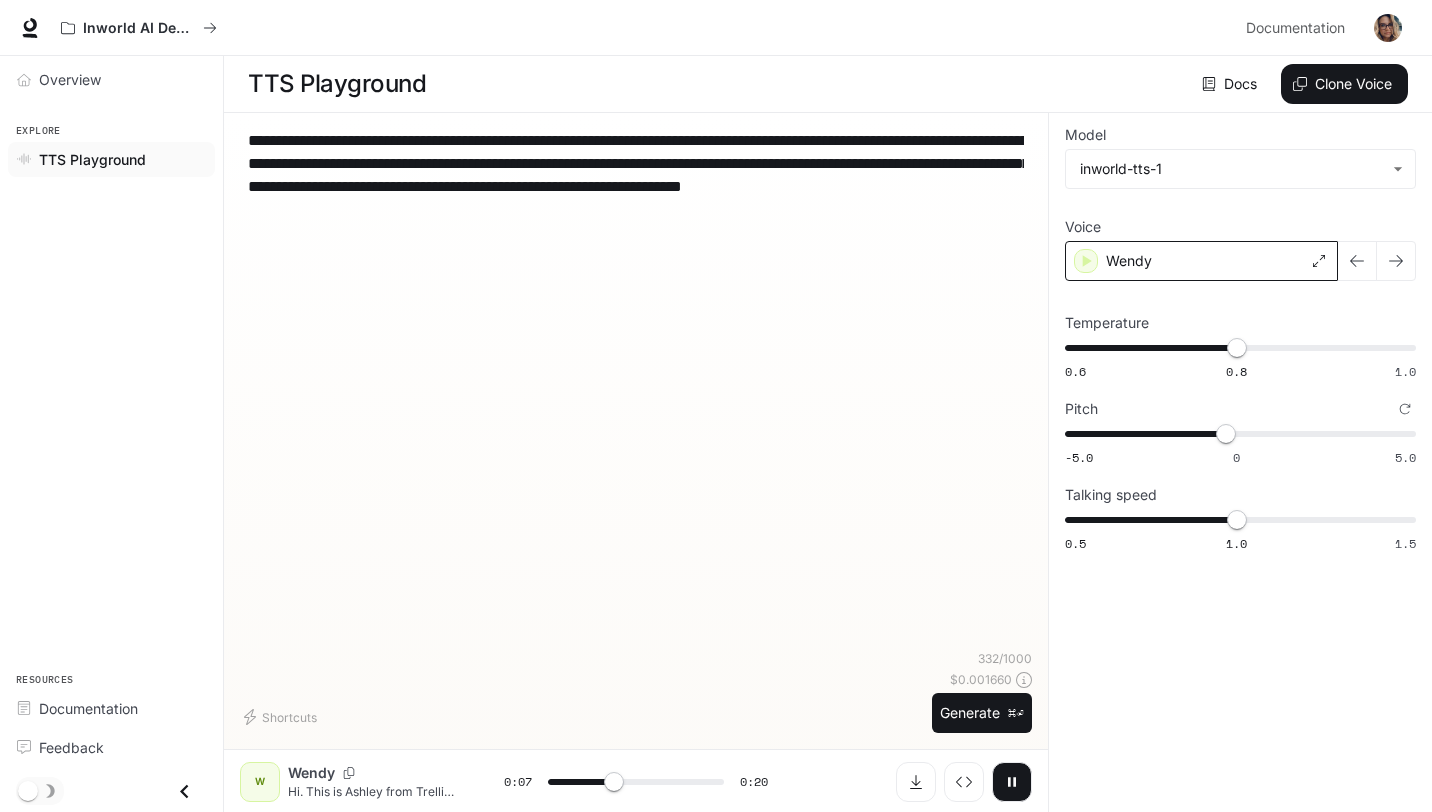 click on "Wendy" at bounding box center [1129, 261] 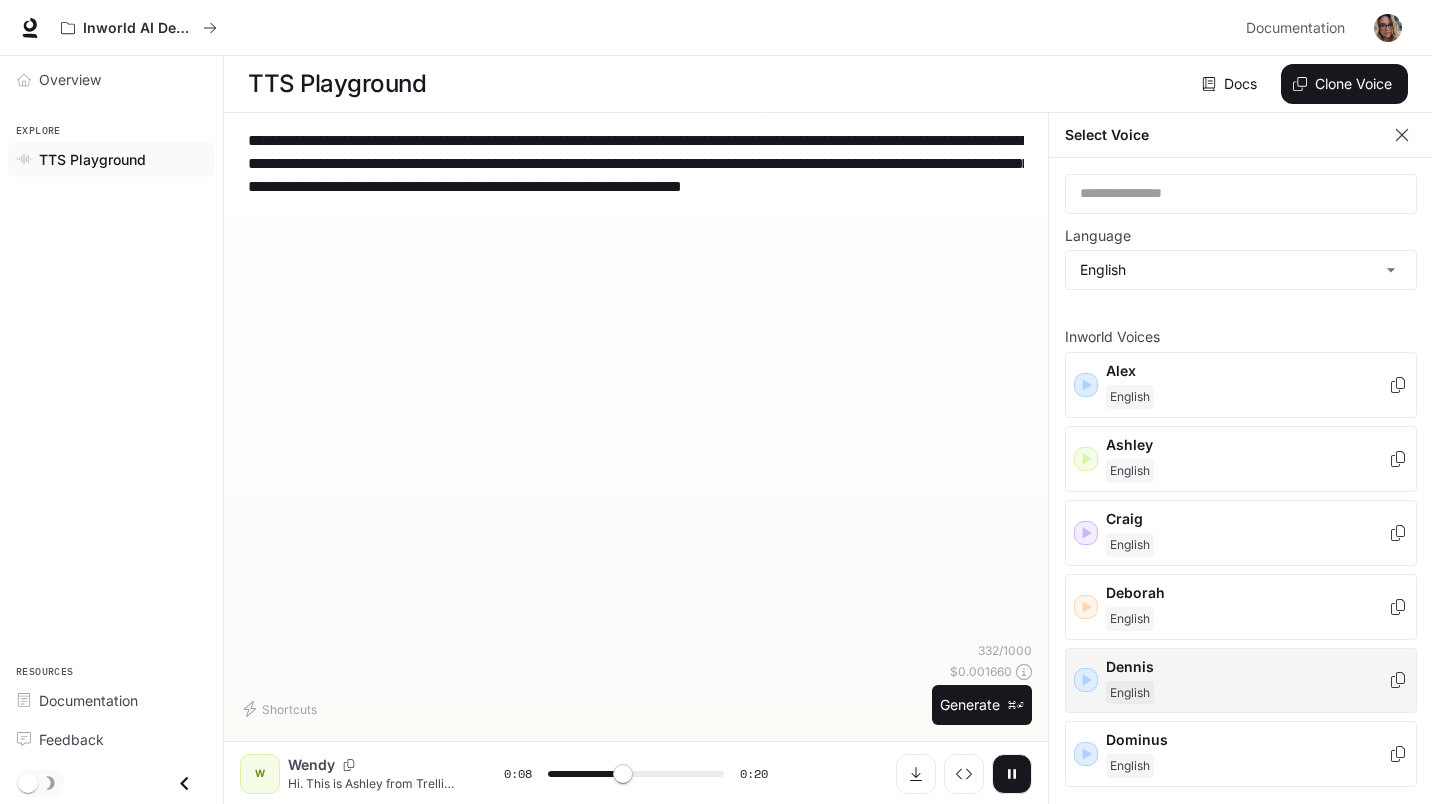 scroll, scrollTop: 1025, scrollLeft: 0, axis: vertical 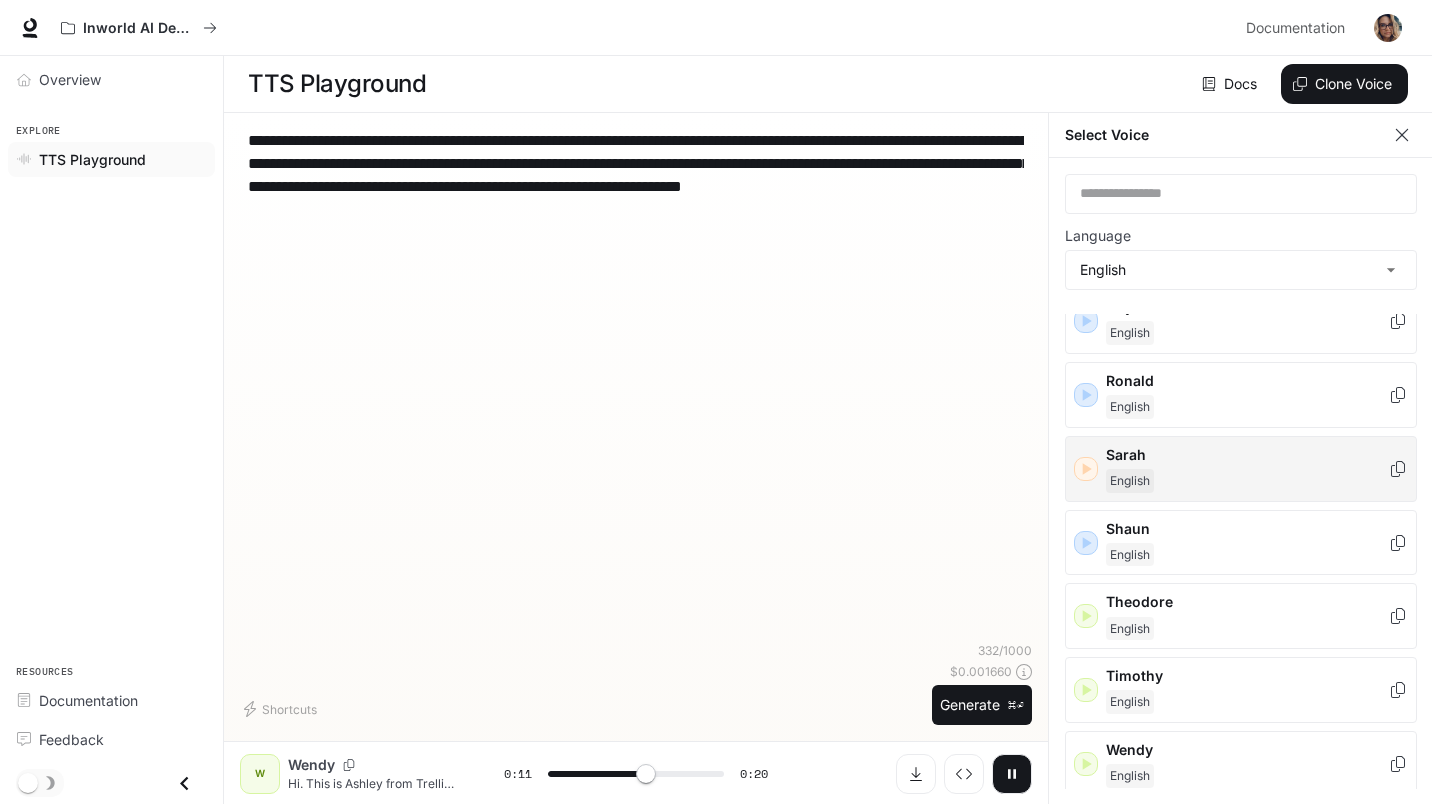 click on "Sarah" at bounding box center (1247, 455) 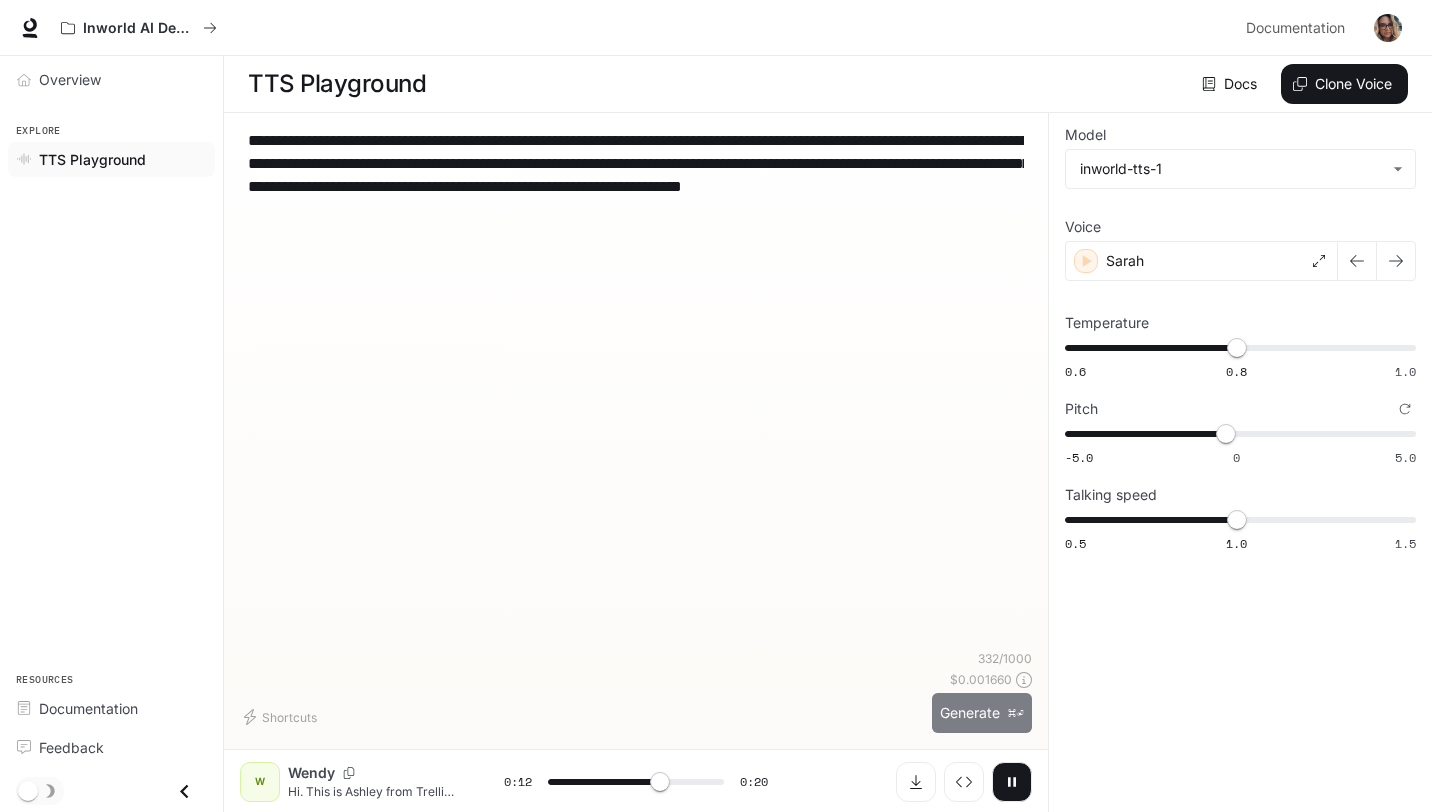 click on "Generate ⌘⏎" at bounding box center (982, 713) 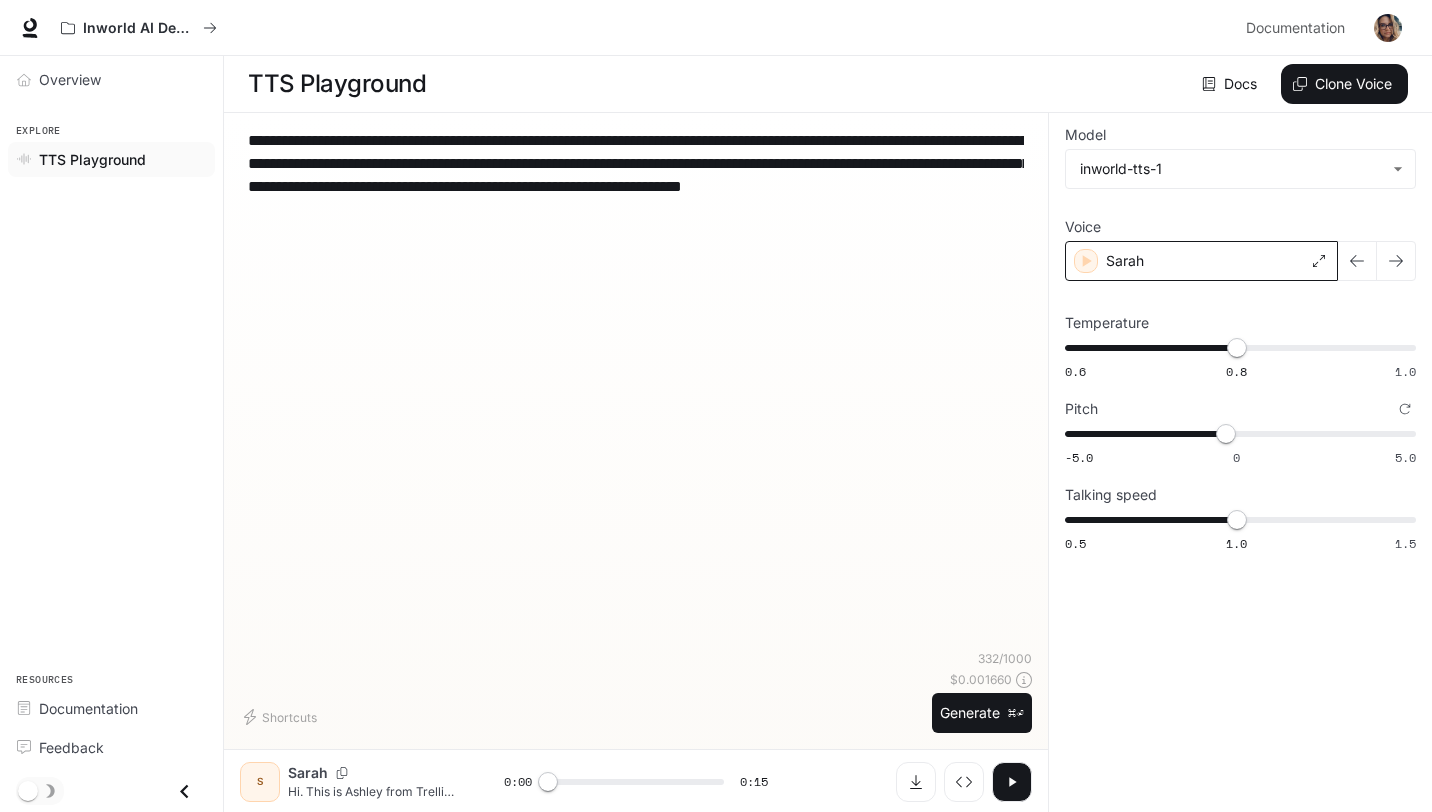 click on "Sarah" at bounding box center (1201, 261) 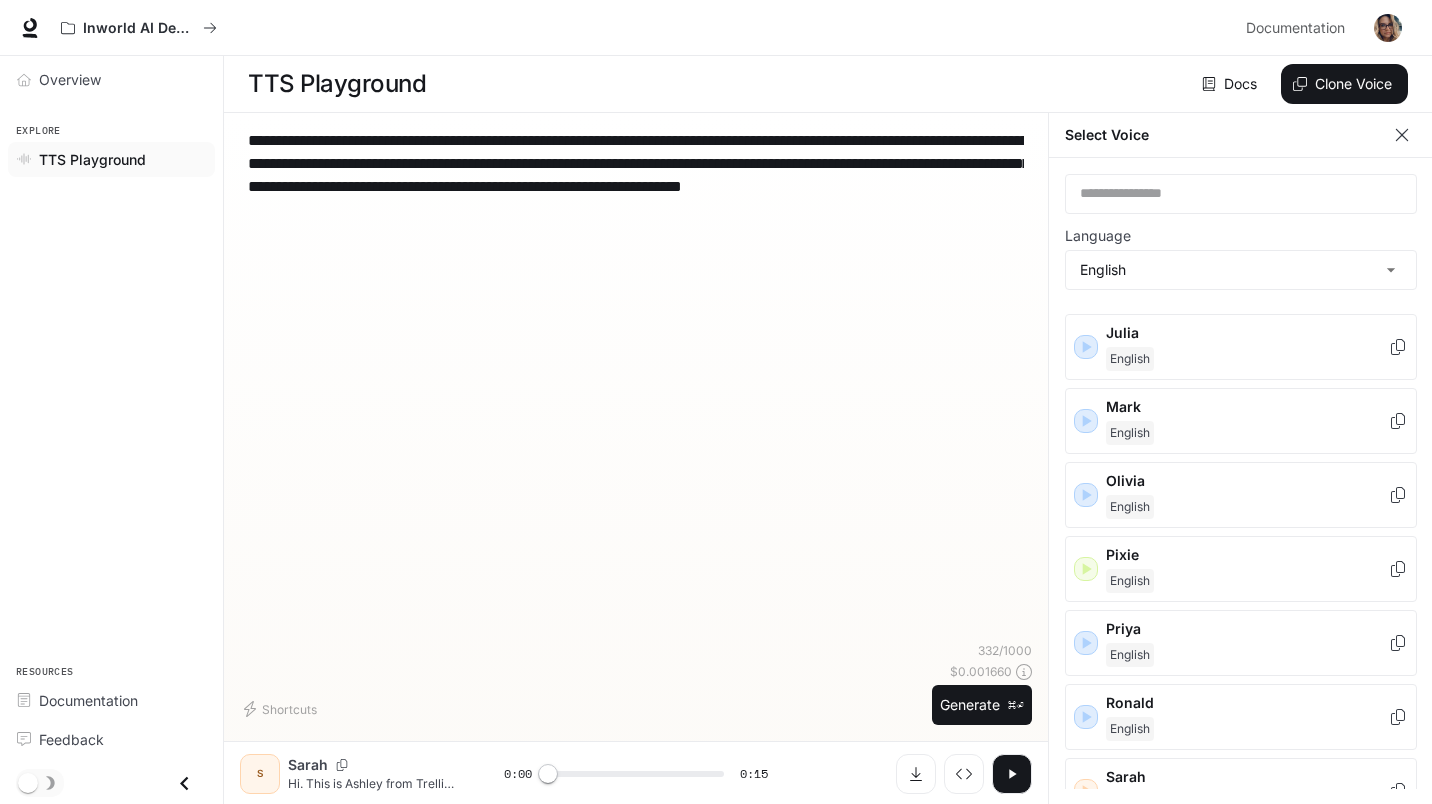 scroll, scrollTop: 679, scrollLeft: 0, axis: vertical 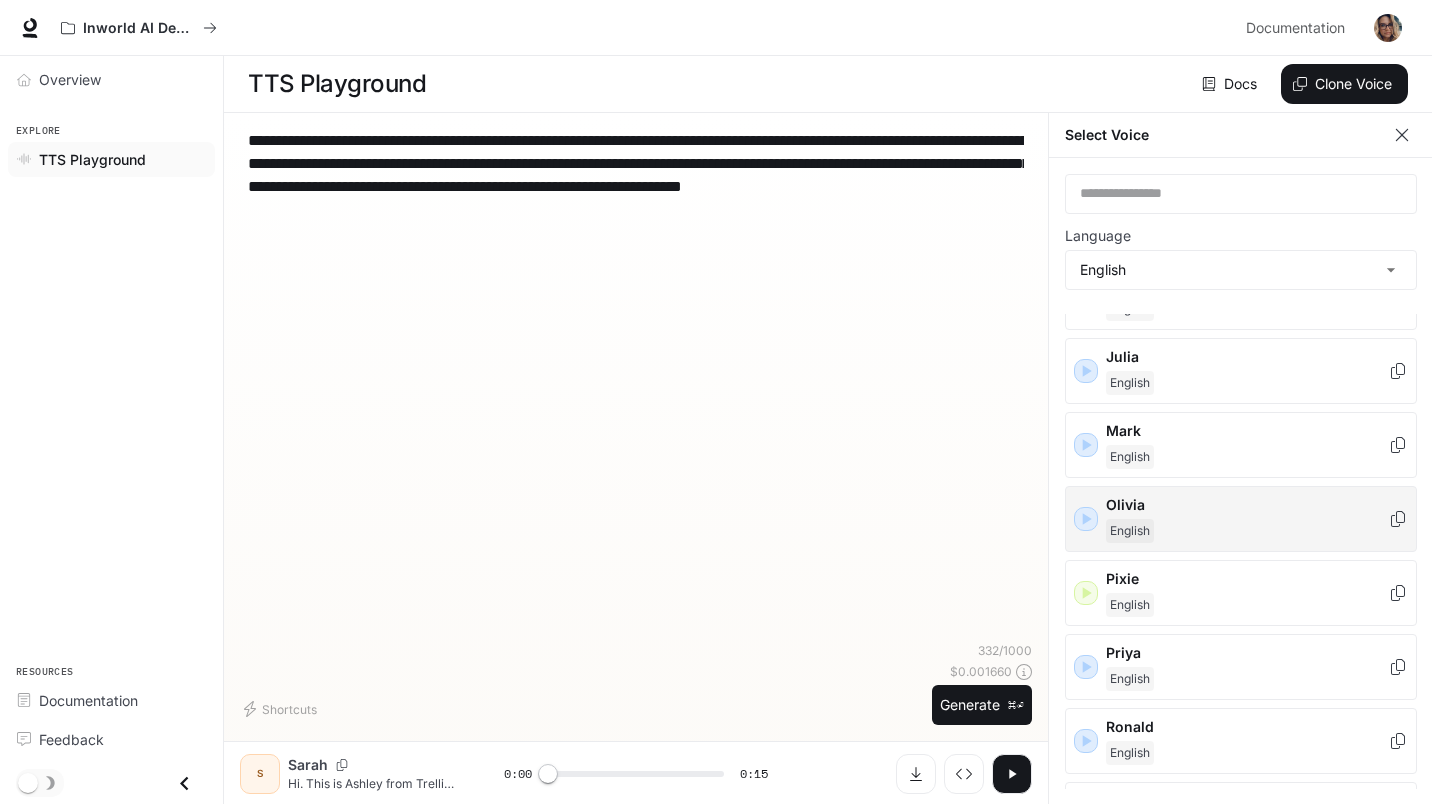 click on "English" at bounding box center (1247, 531) 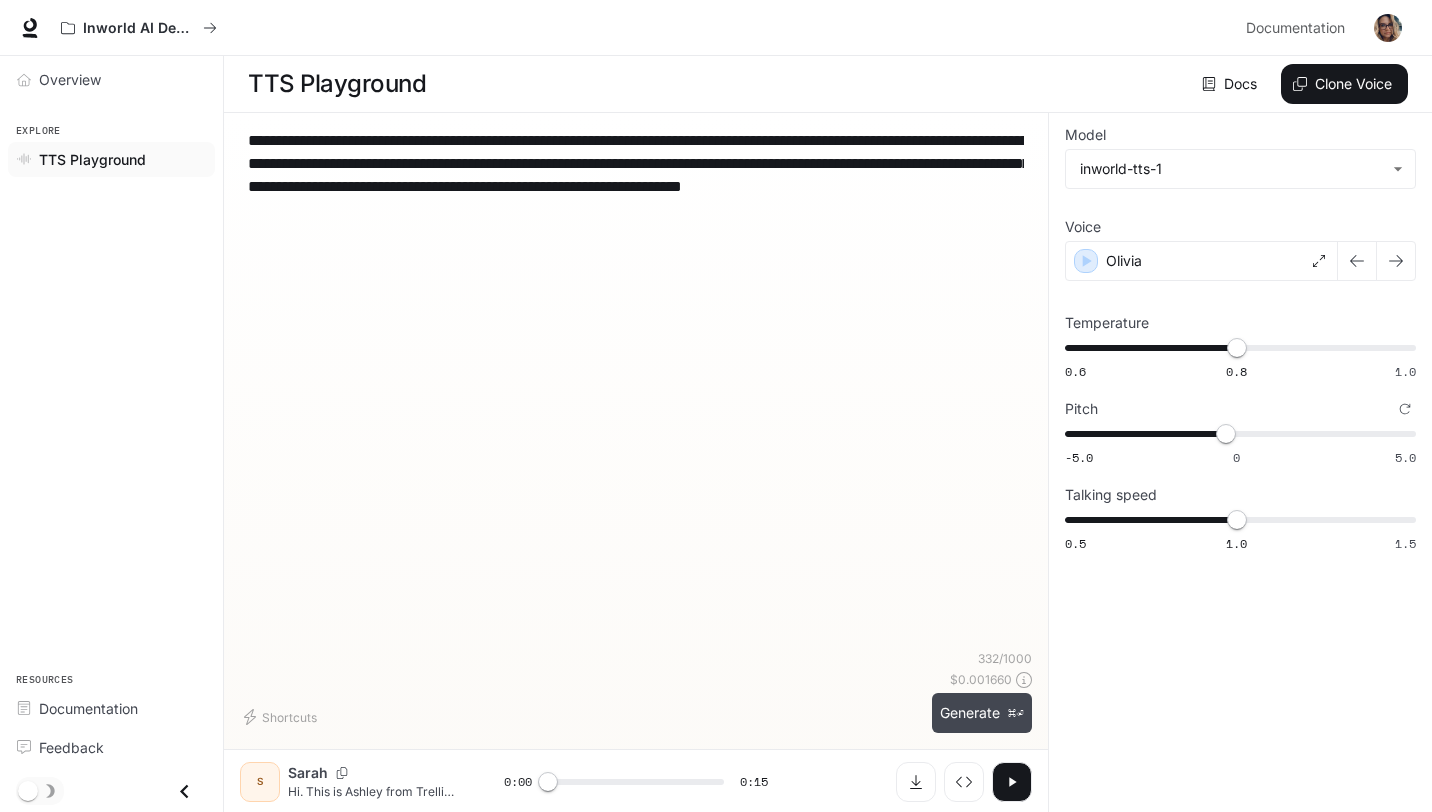 click on "Generate ⌘⏎" at bounding box center [982, 713] 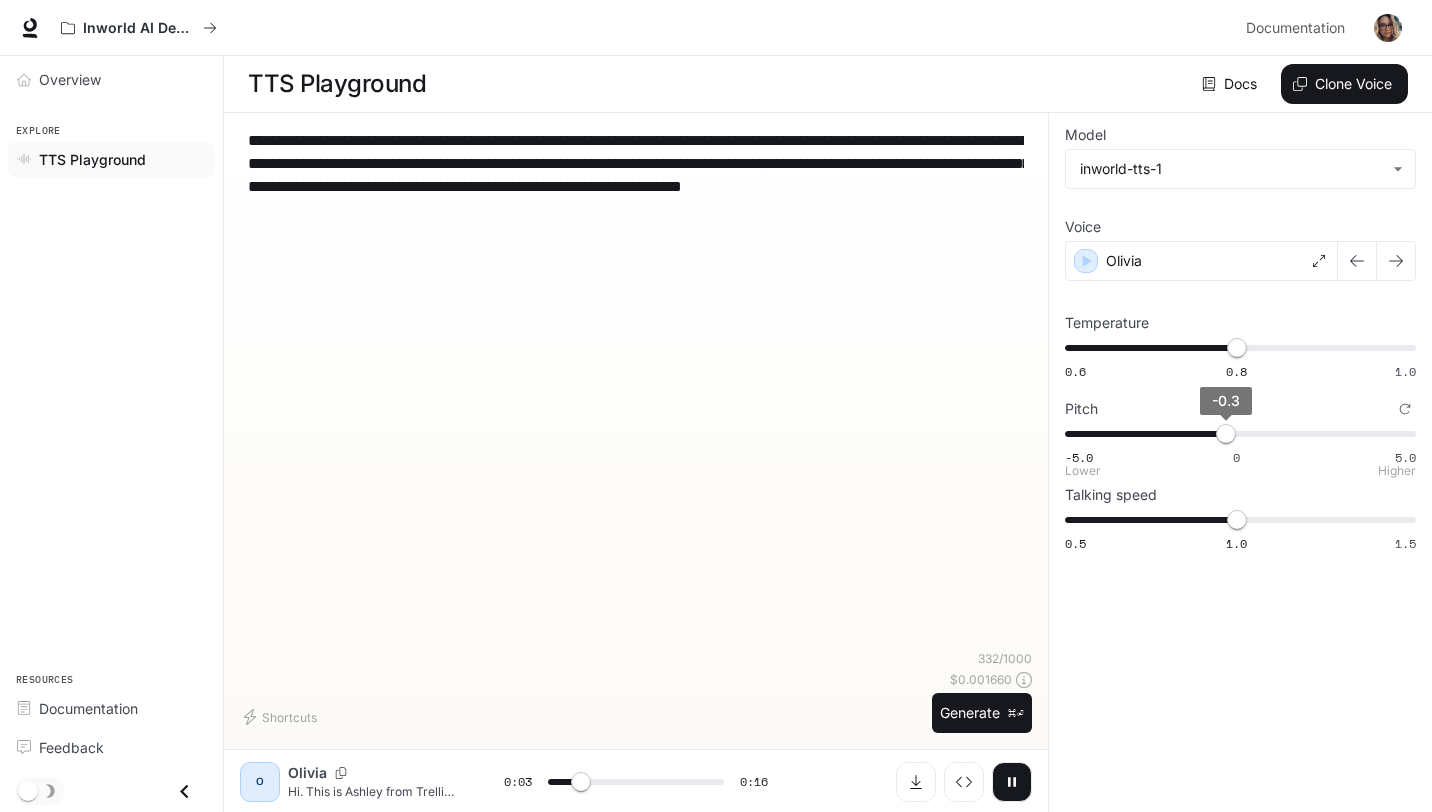 type on "***" 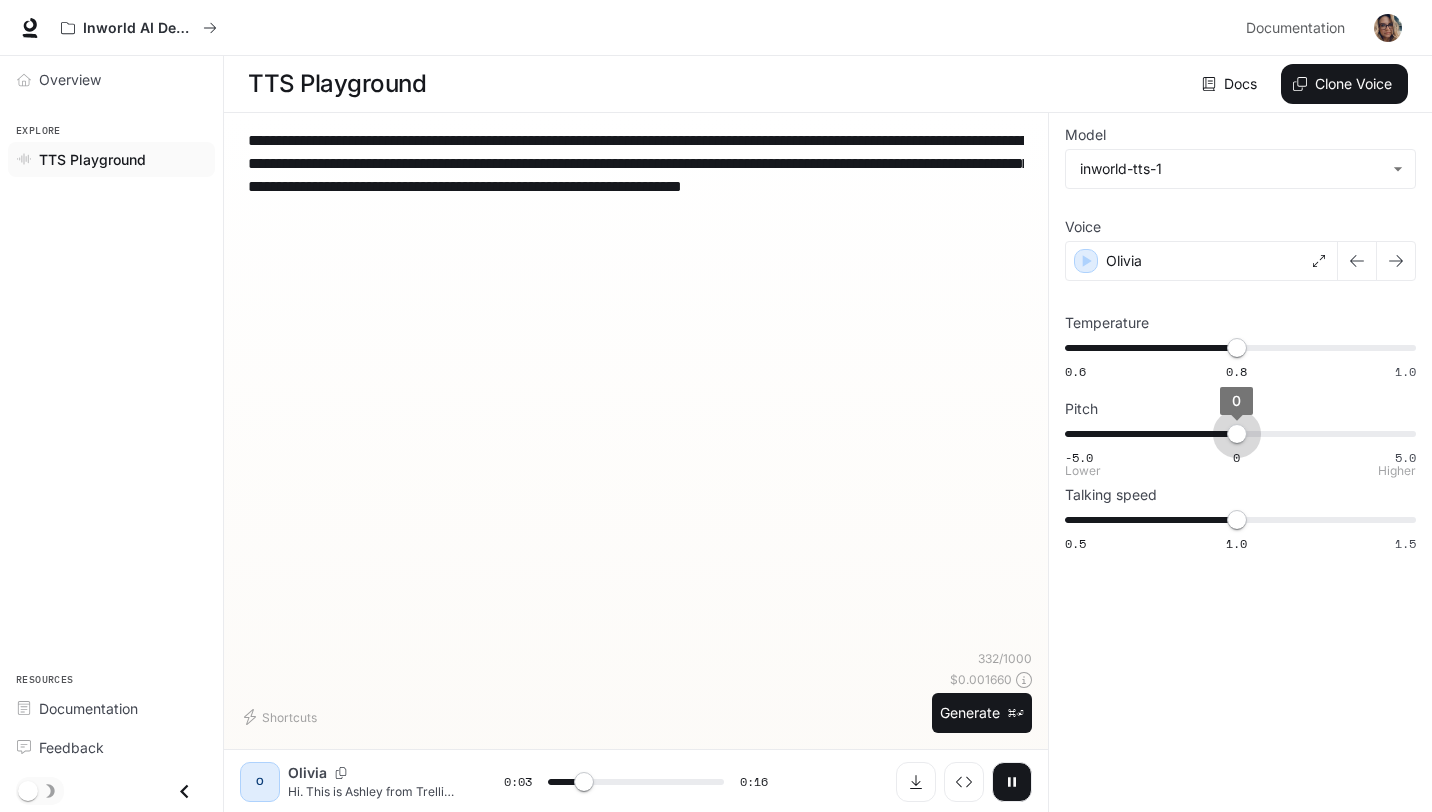 click on "0" at bounding box center (1237, 434) 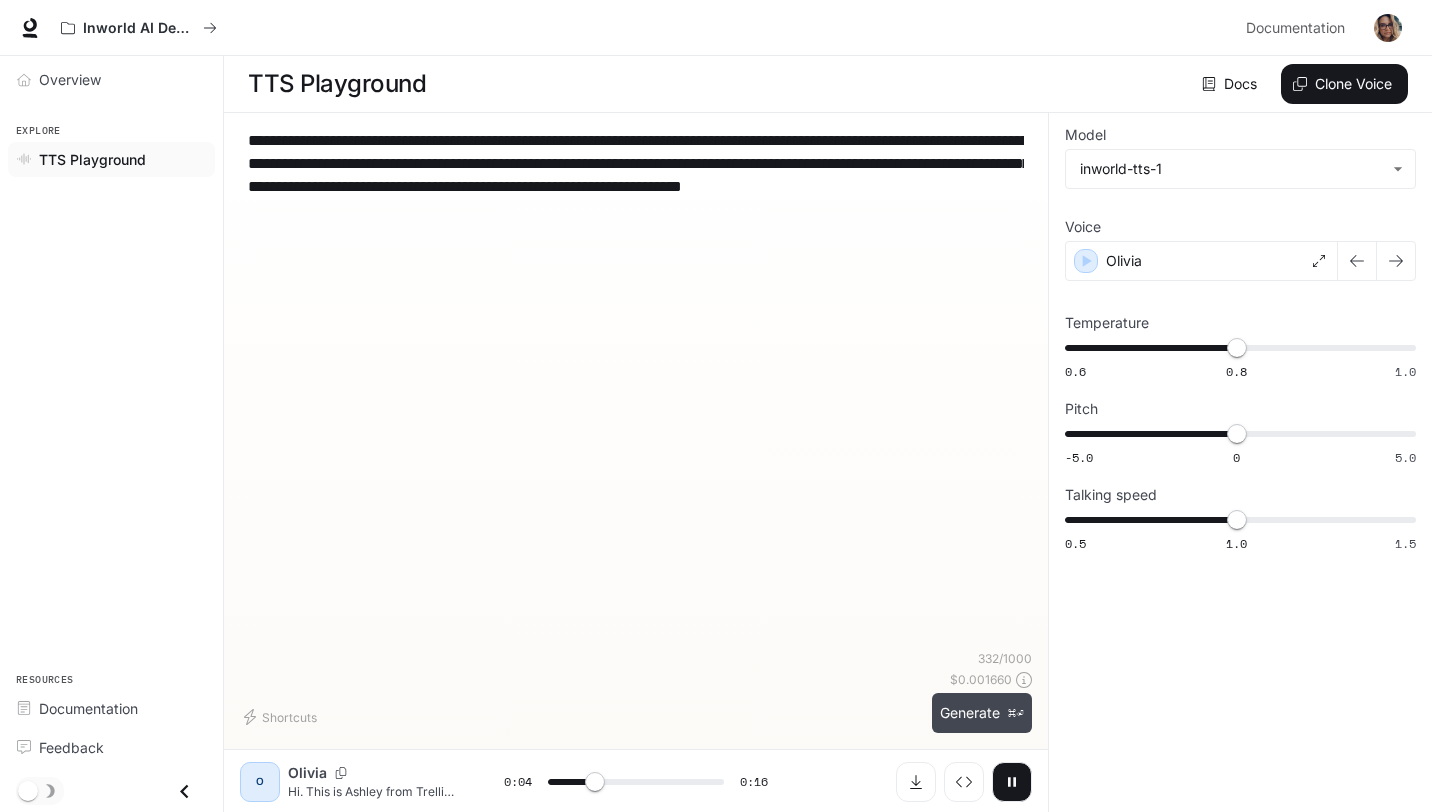click on "Generate ⌘⏎" at bounding box center [982, 713] 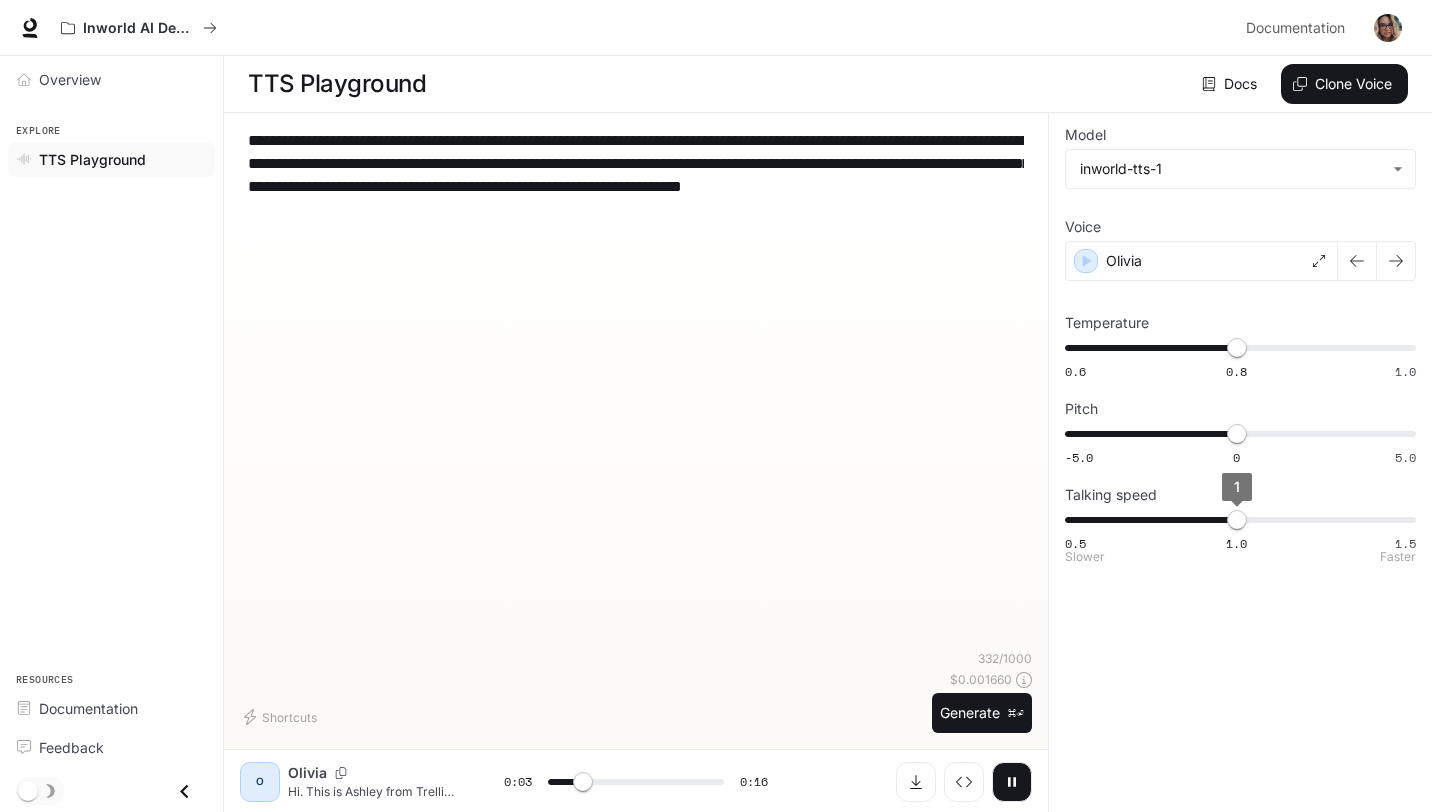 click on "1" at bounding box center (1237, 520) 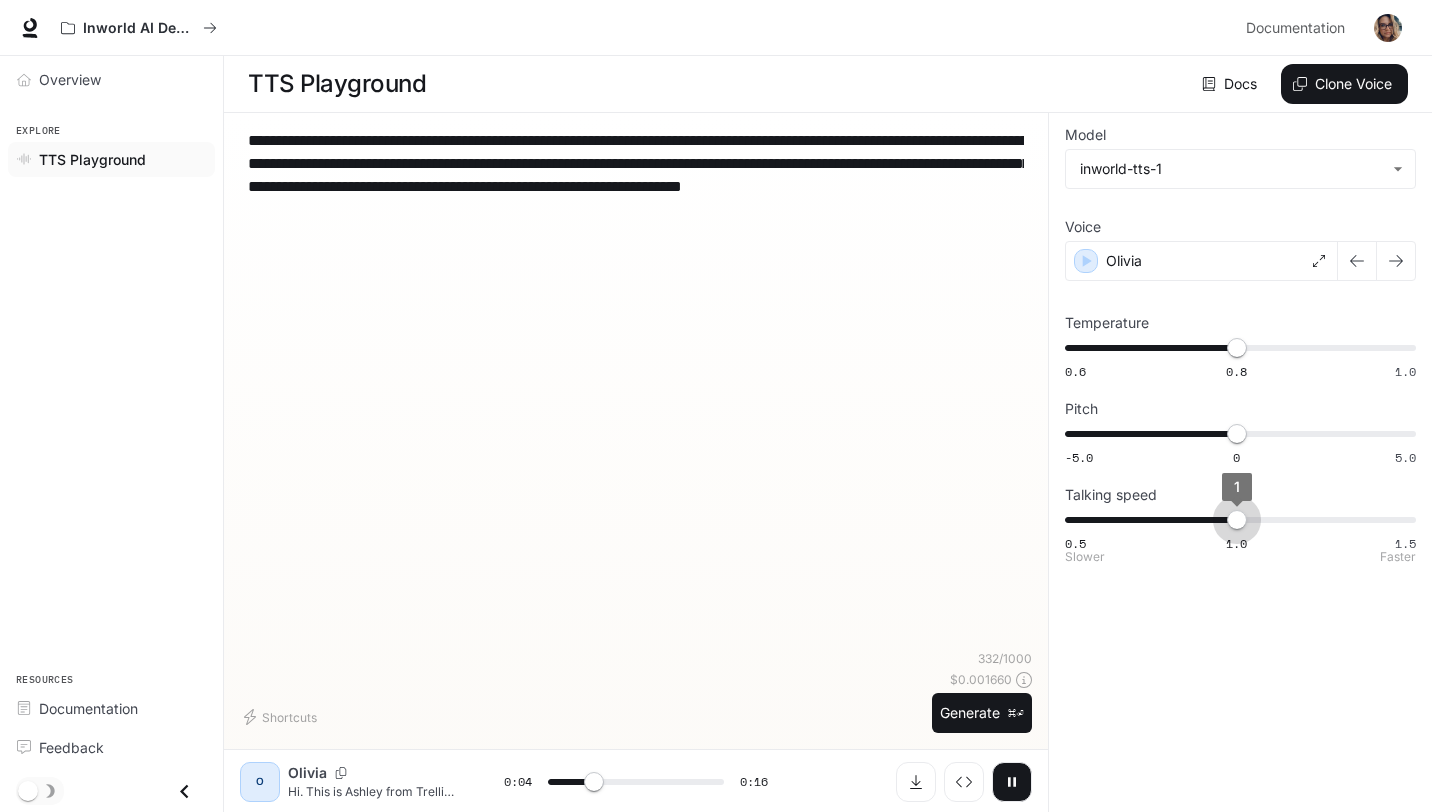 type on "***" 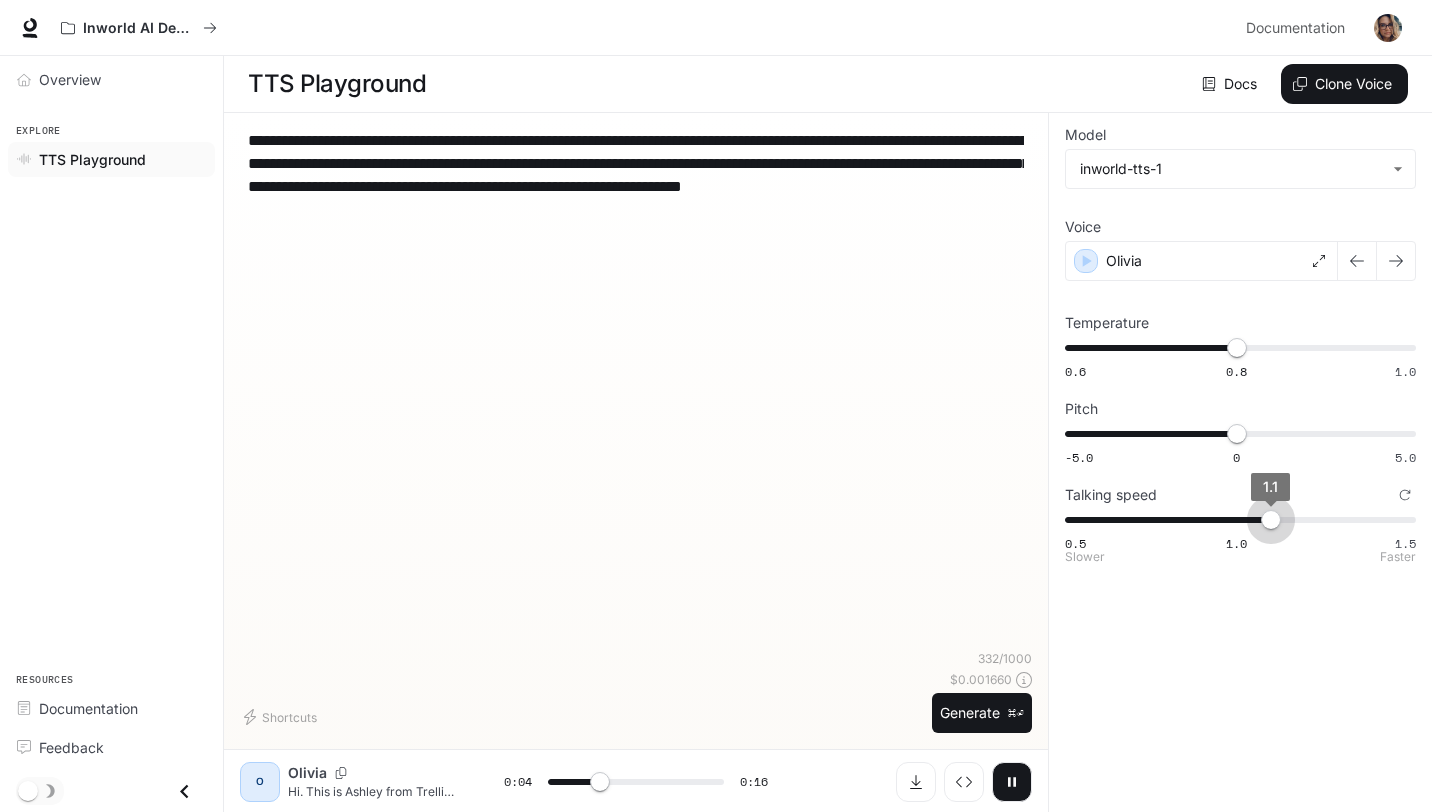 drag, startPoint x: 1250, startPoint y: 518, endPoint x: 1264, endPoint y: 521, distance: 14.3178215 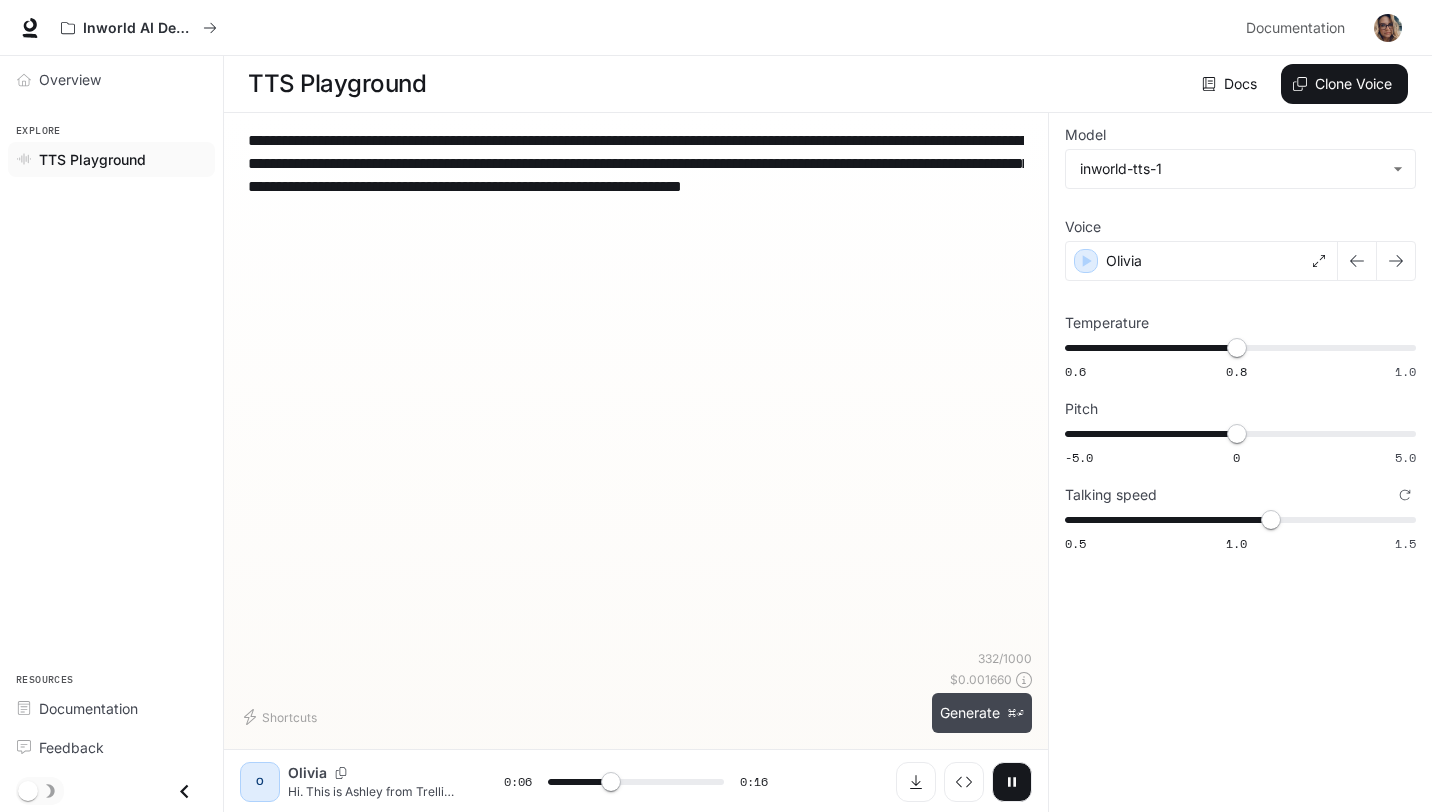 click on "Generate ⌘⏎" at bounding box center [982, 713] 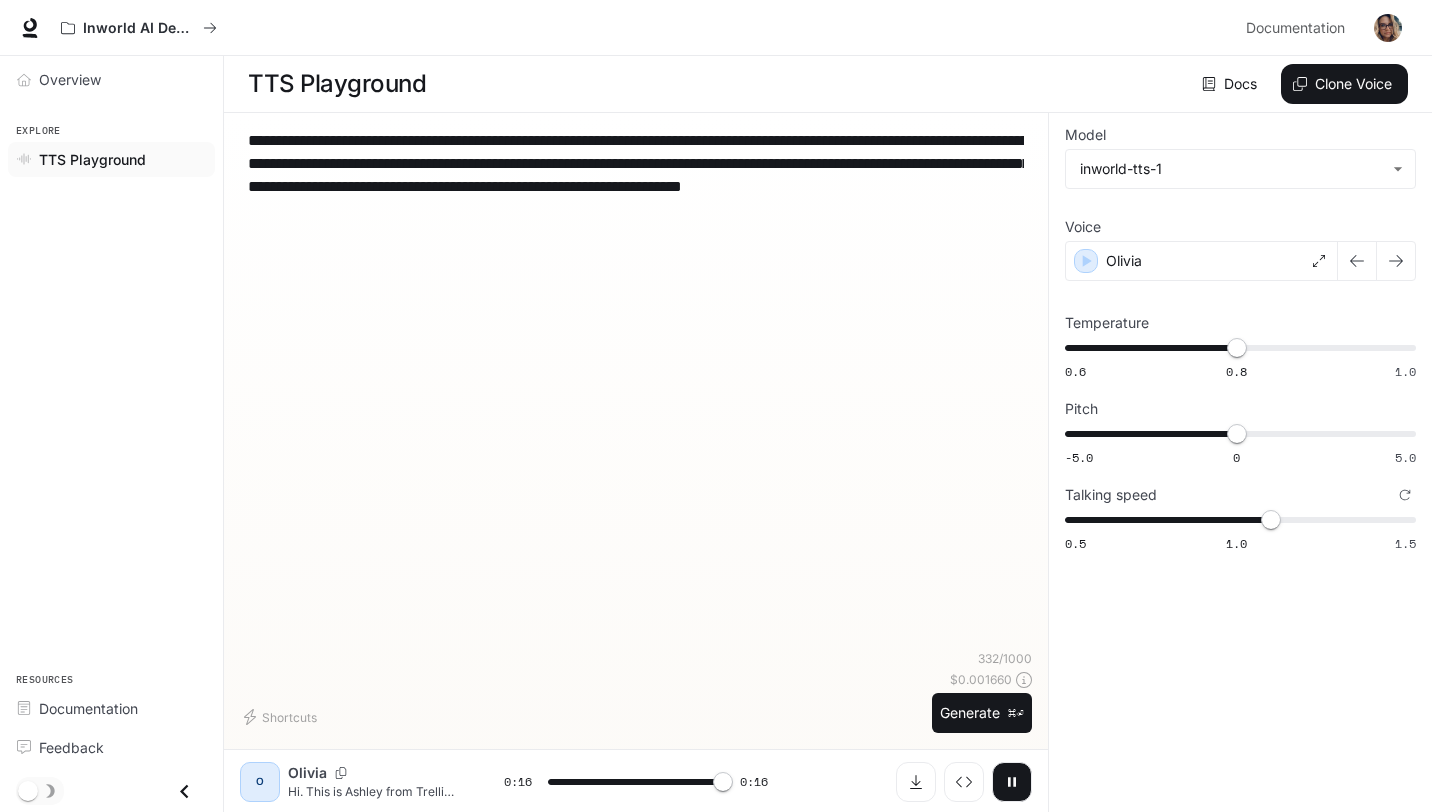 type on "*" 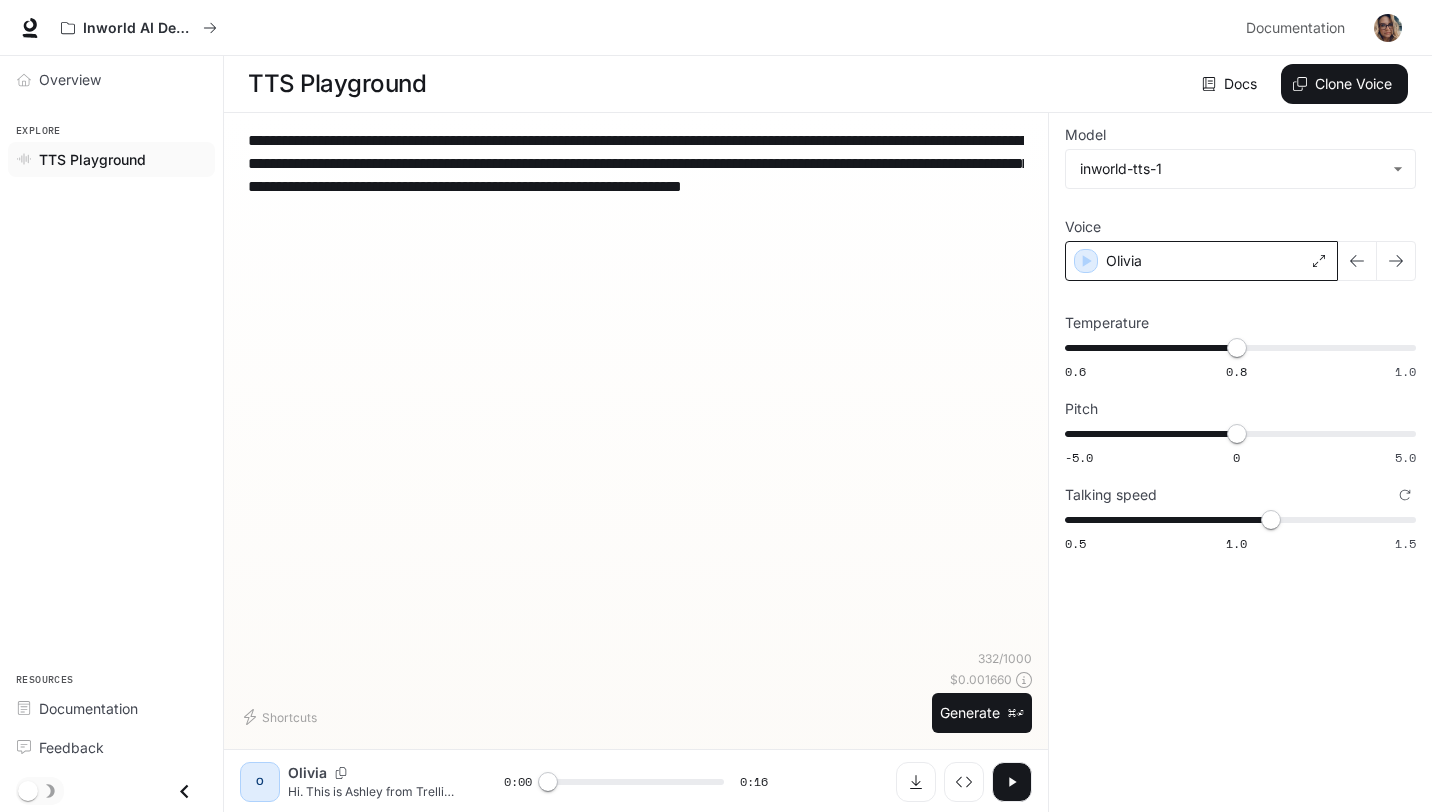 click on "Olivia" at bounding box center (1201, 261) 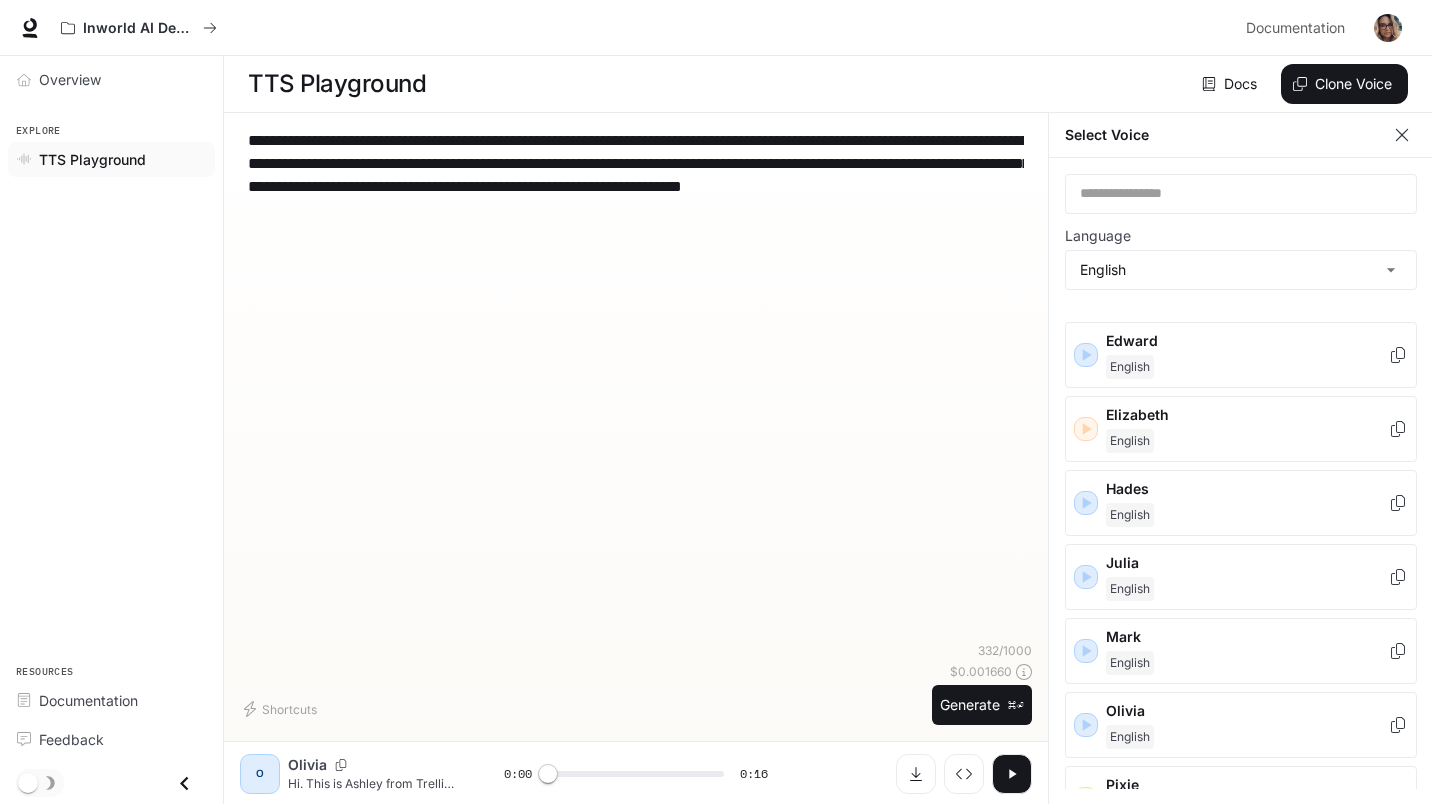 scroll, scrollTop: 475, scrollLeft: 0, axis: vertical 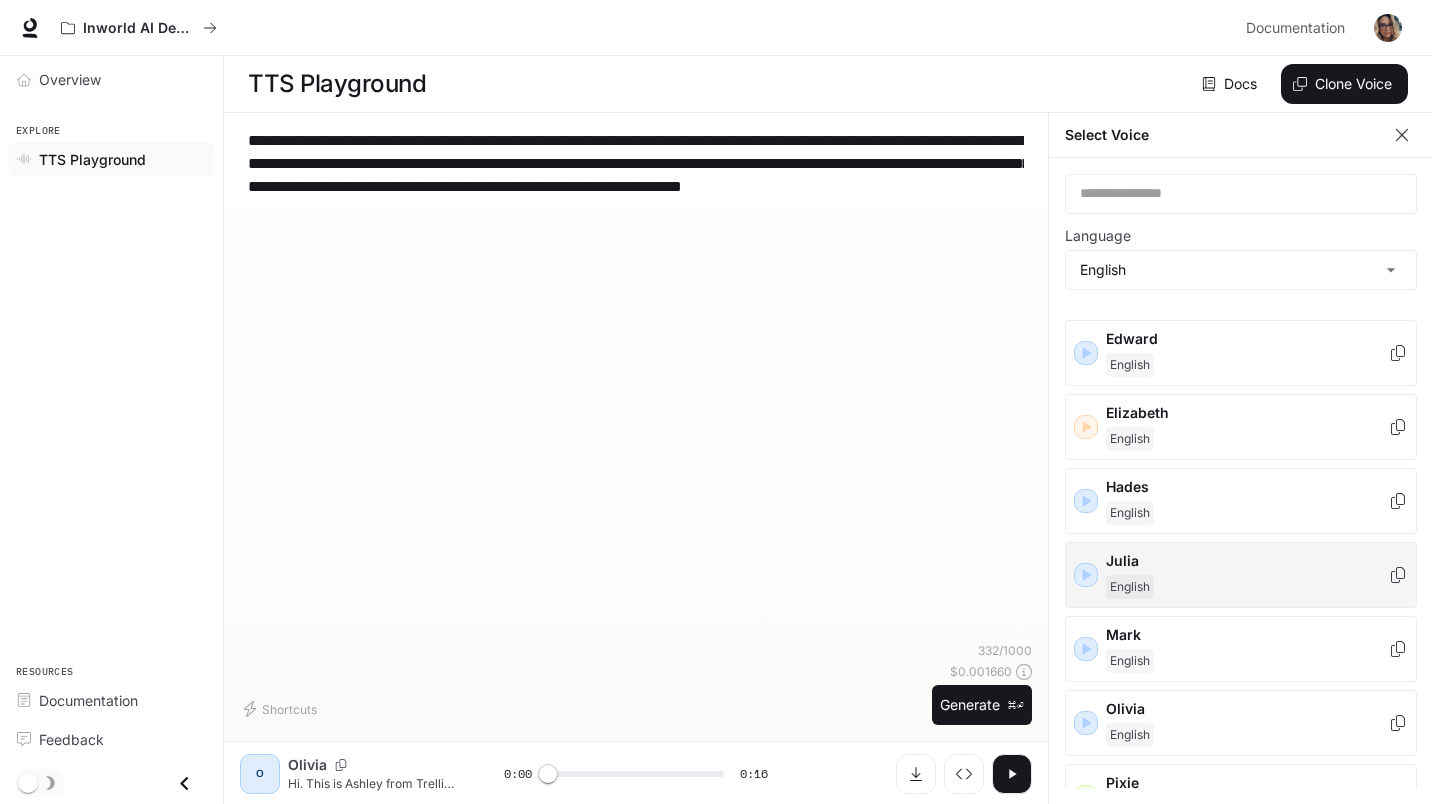 click on "Julia" at bounding box center [1247, 561] 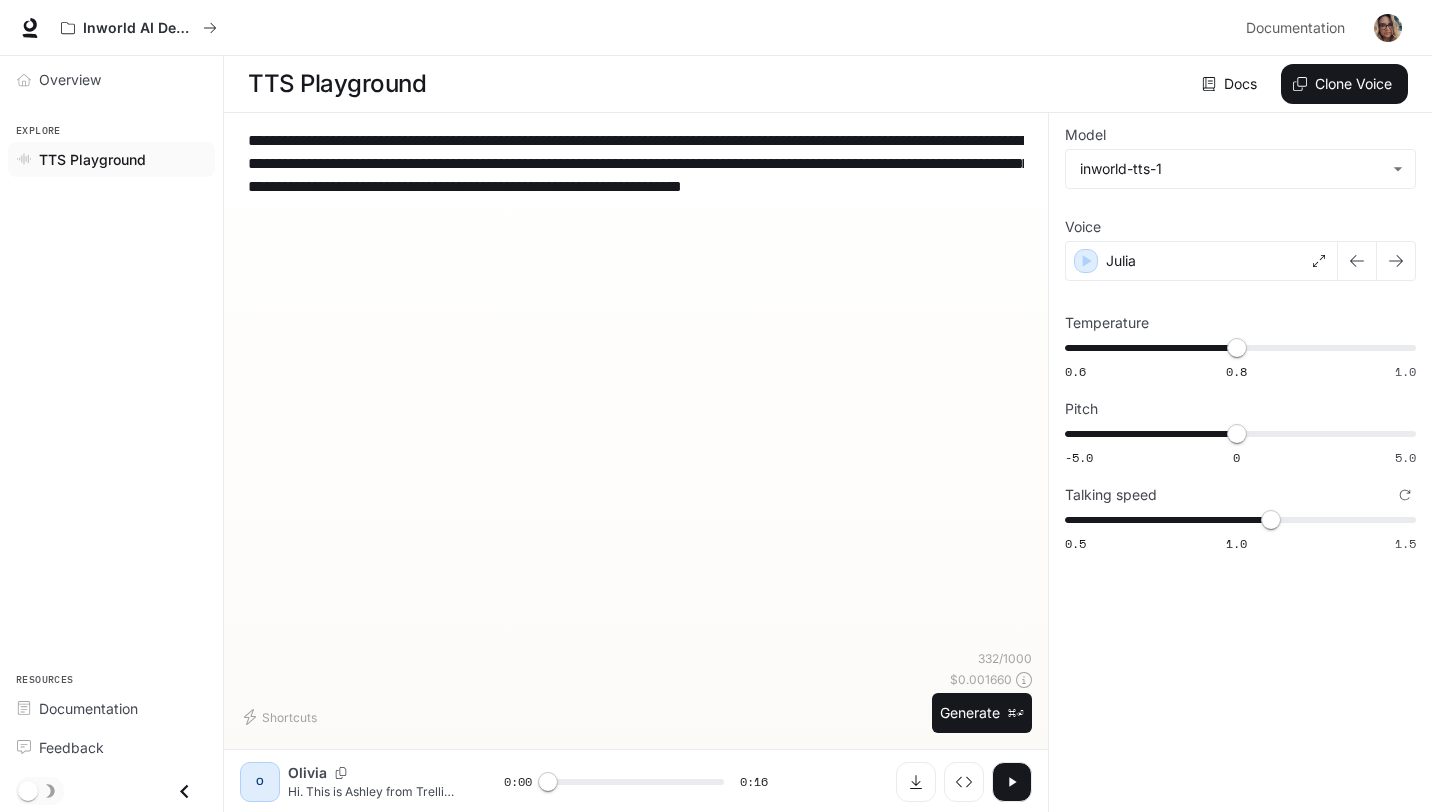 type on "*" 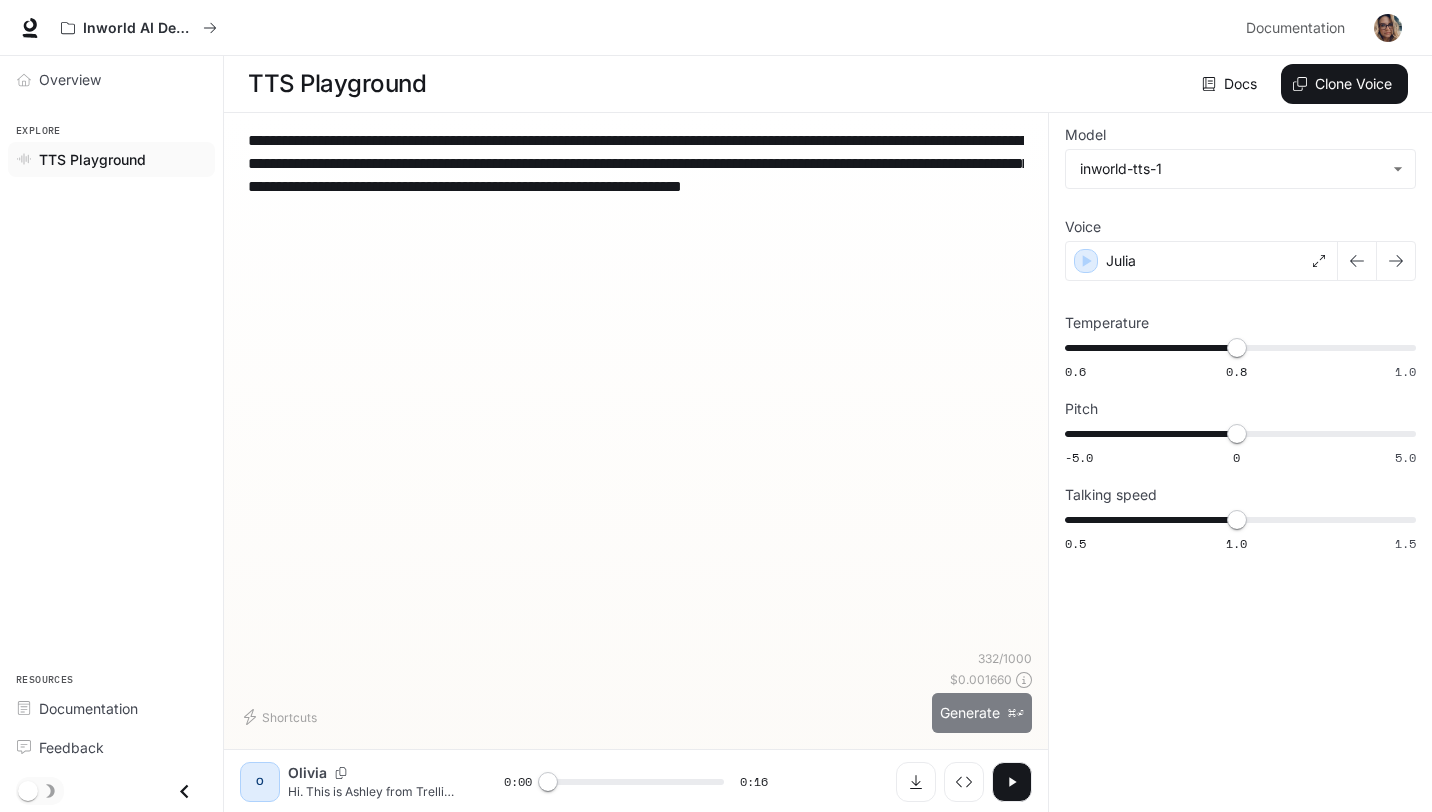 click on "Generate ⌘⏎" at bounding box center (982, 713) 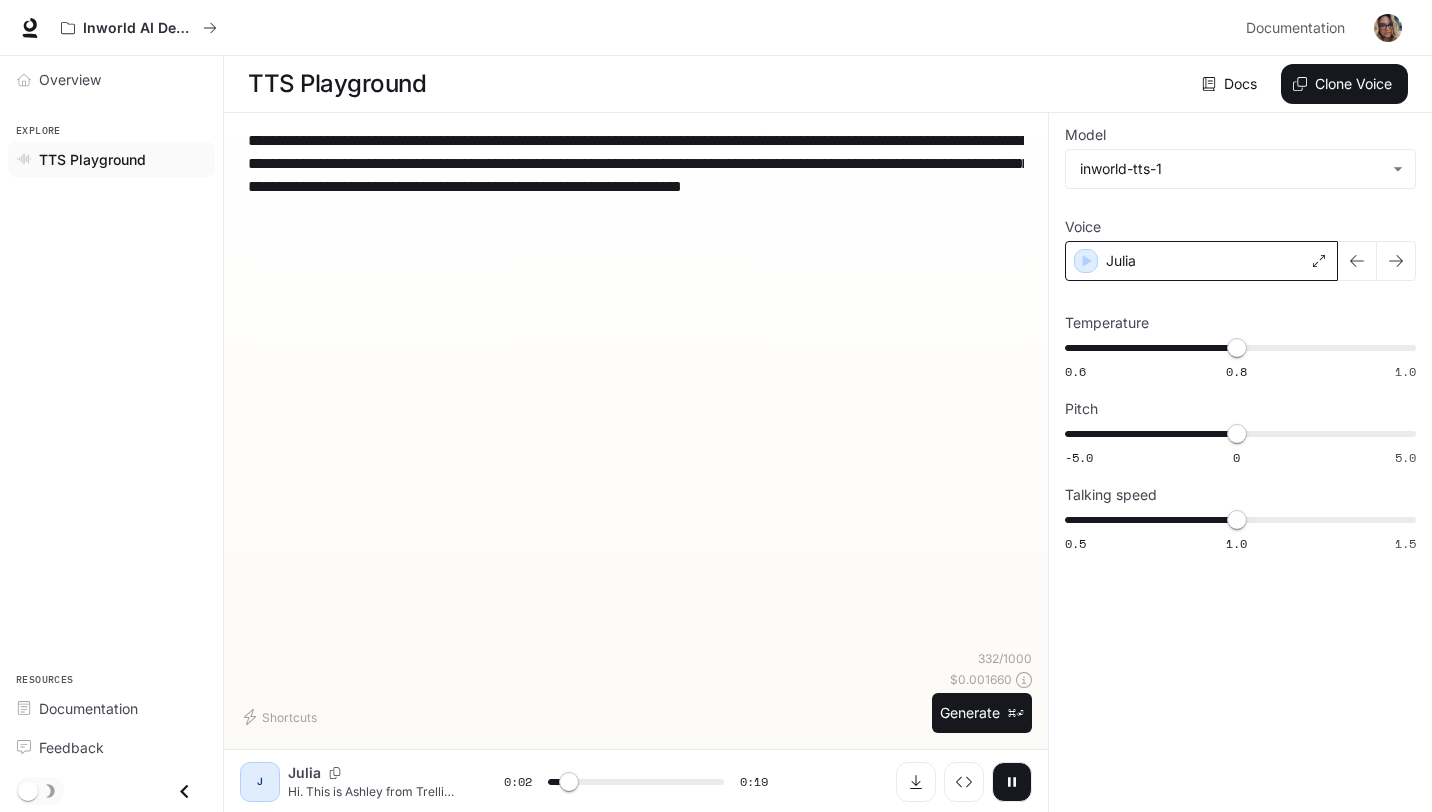 click on "Julia" at bounding box center [1201, 261] 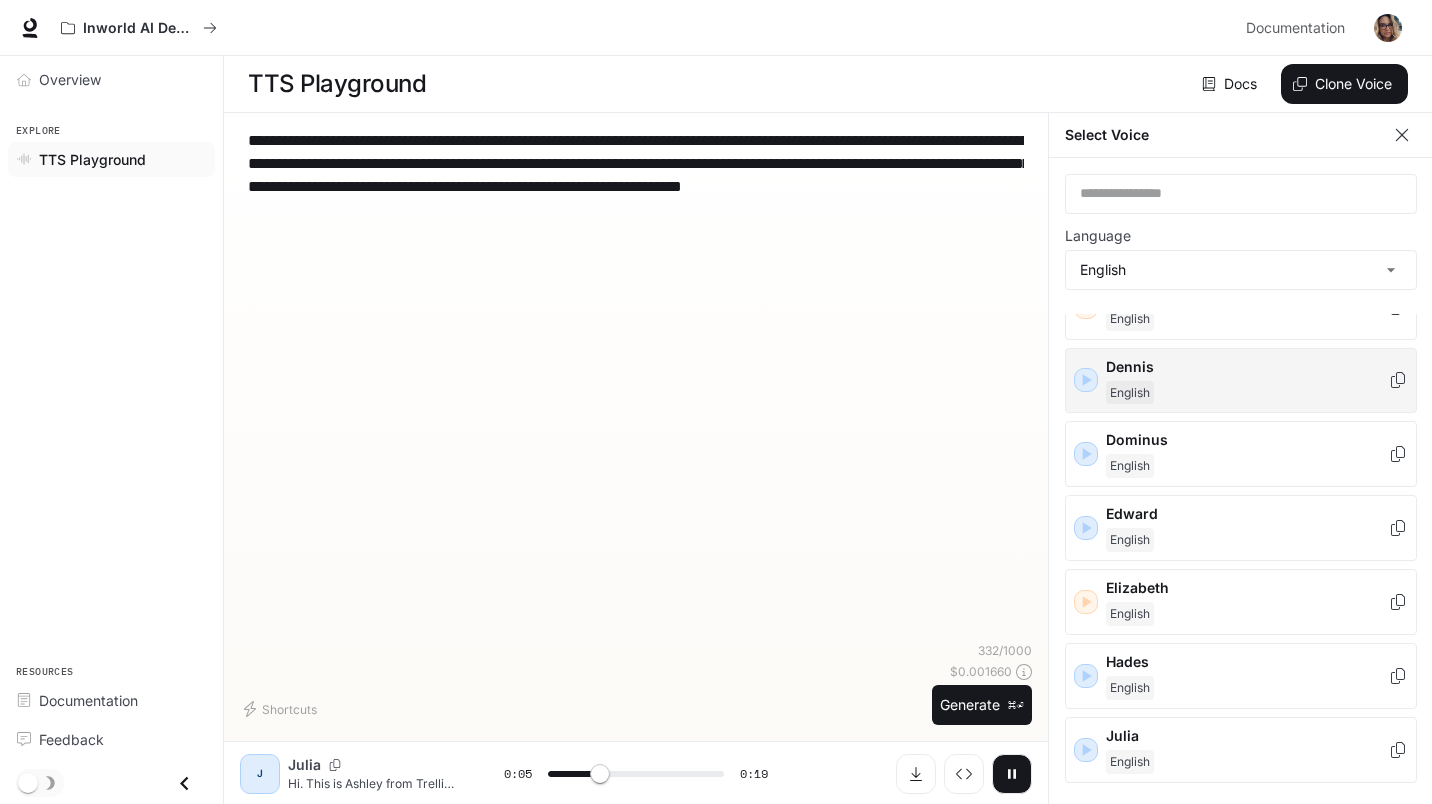scroll, scrollTop: 277, scrollLeft: 0, axis: vertical 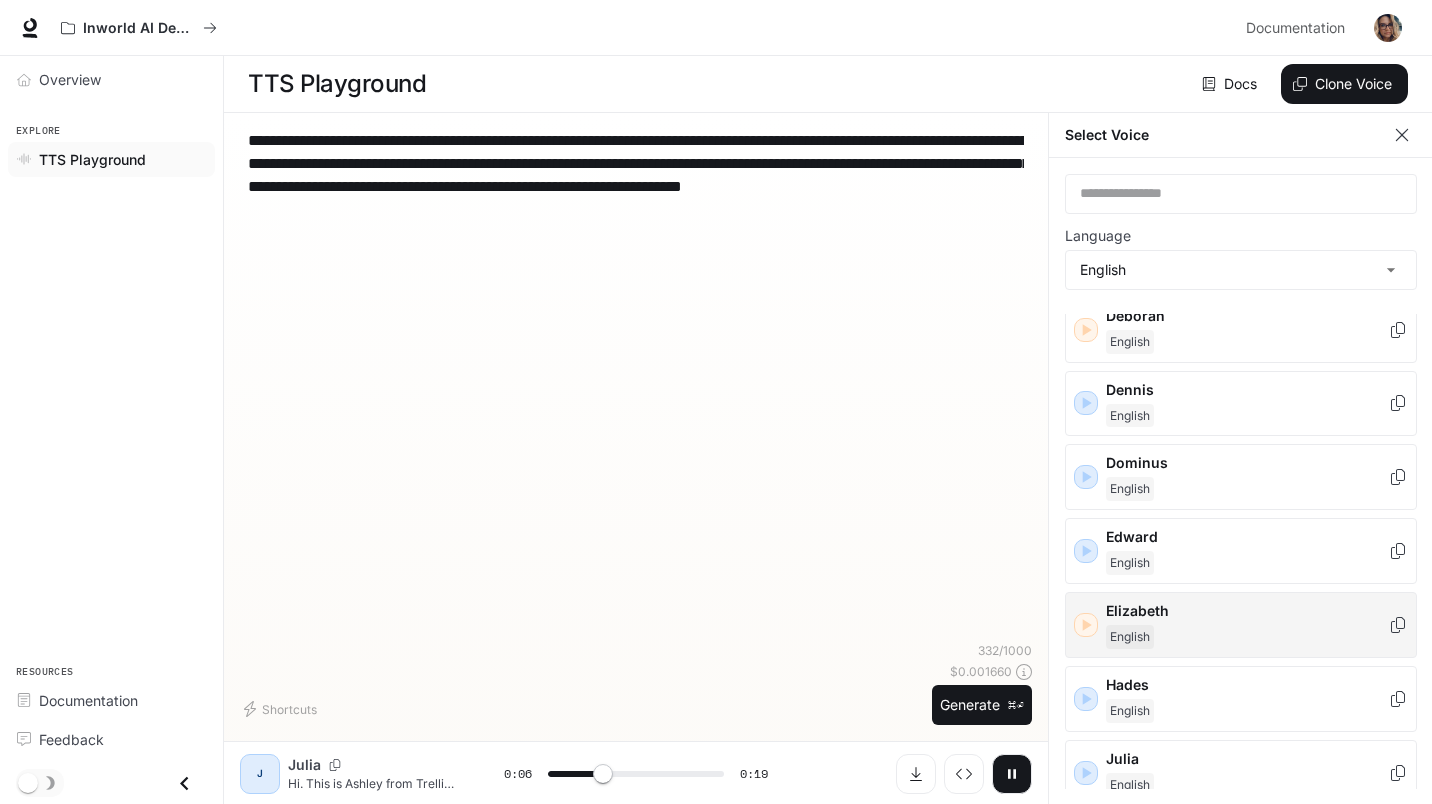 click on "English" at bounding box center (1247, 637) 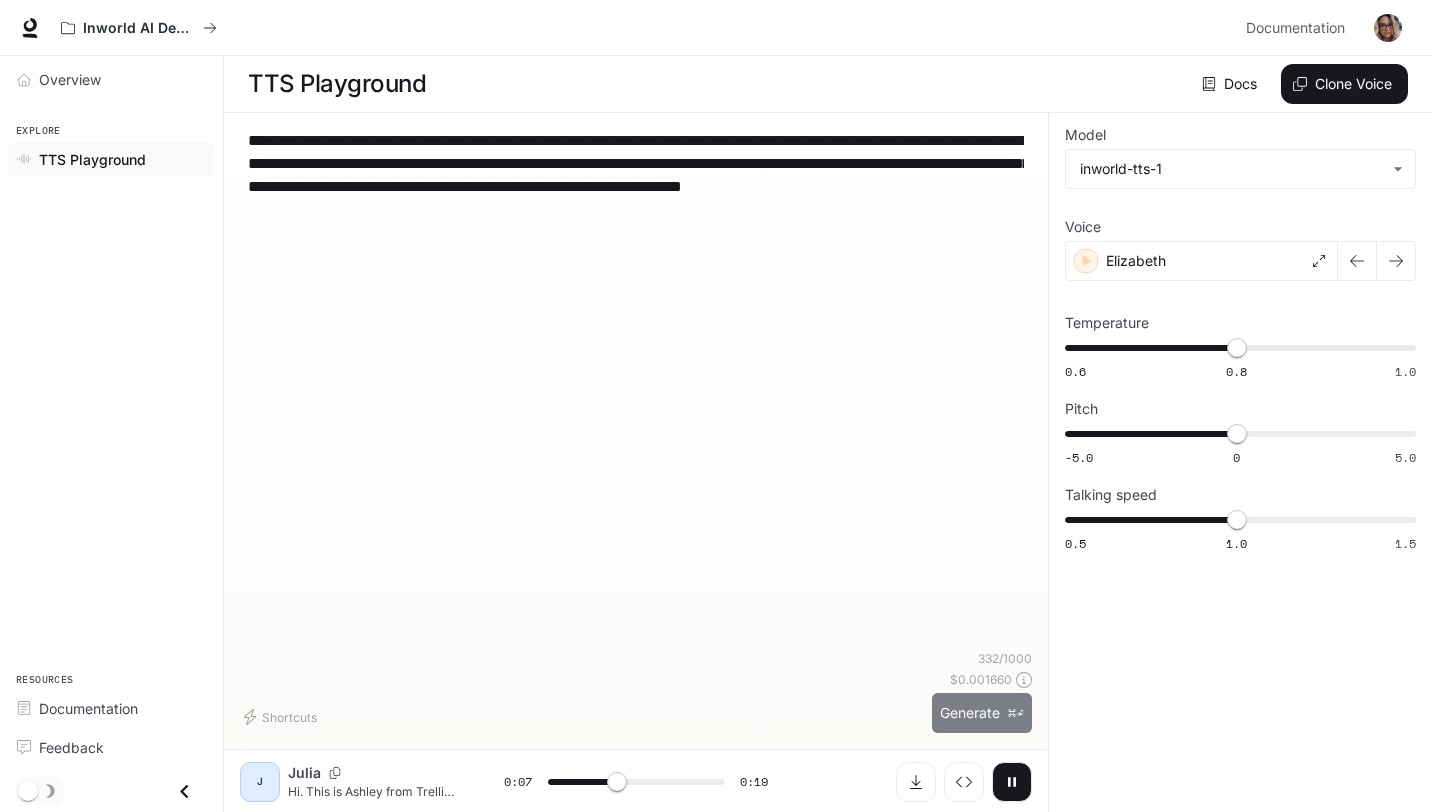 click on "Generate ⌘⏎" at bounding box center (982, 713) 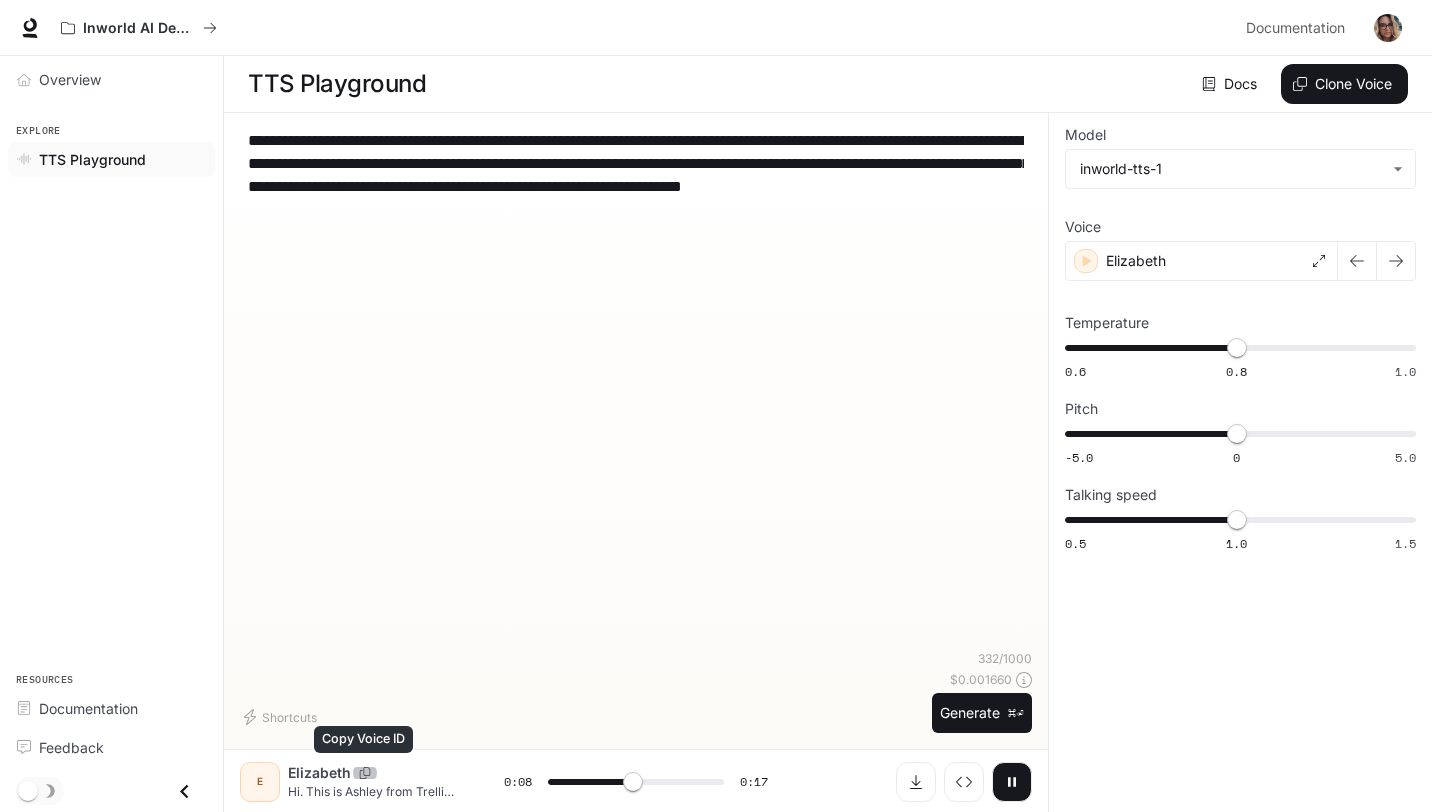 click 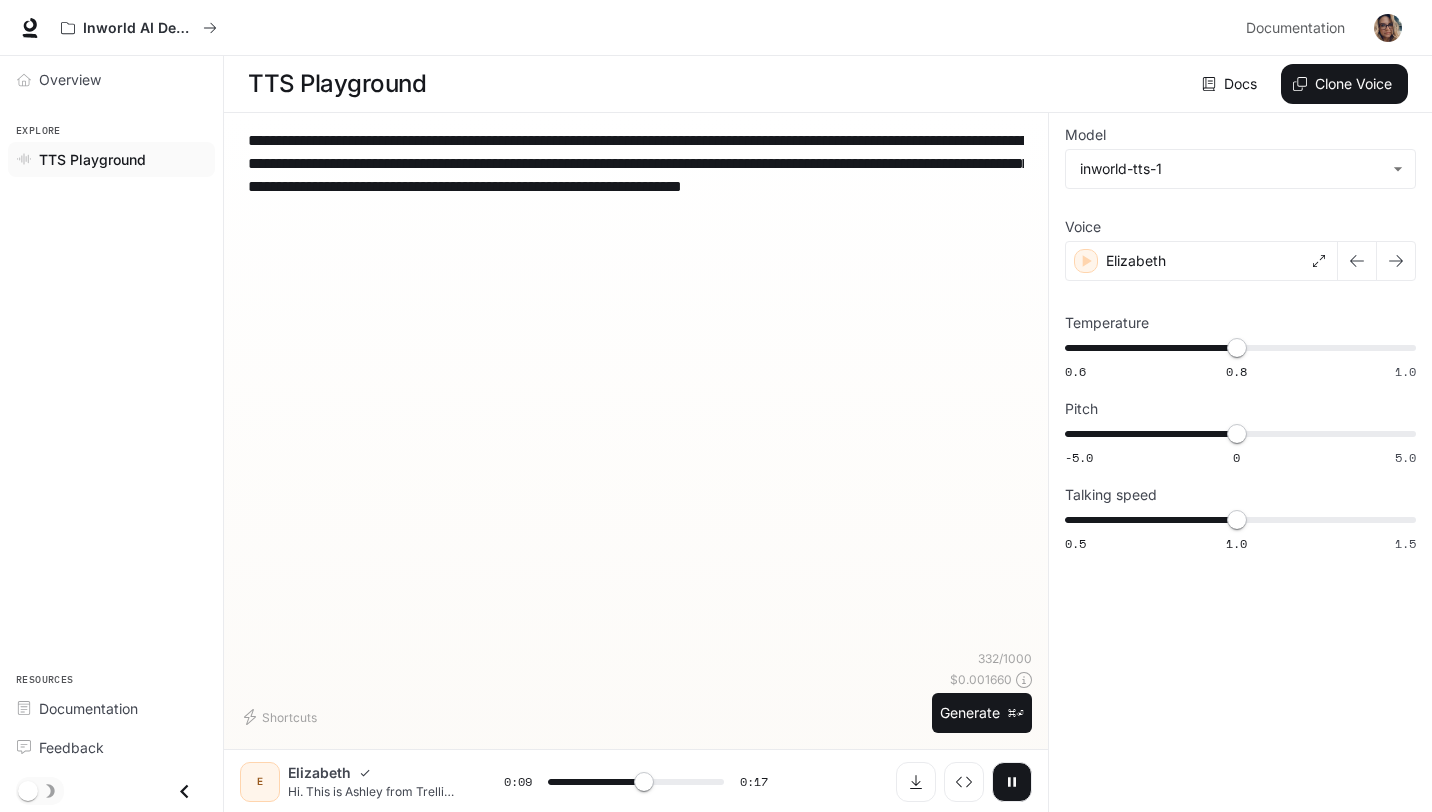 click on "Elizabeth" at bounding box center [319, 773] 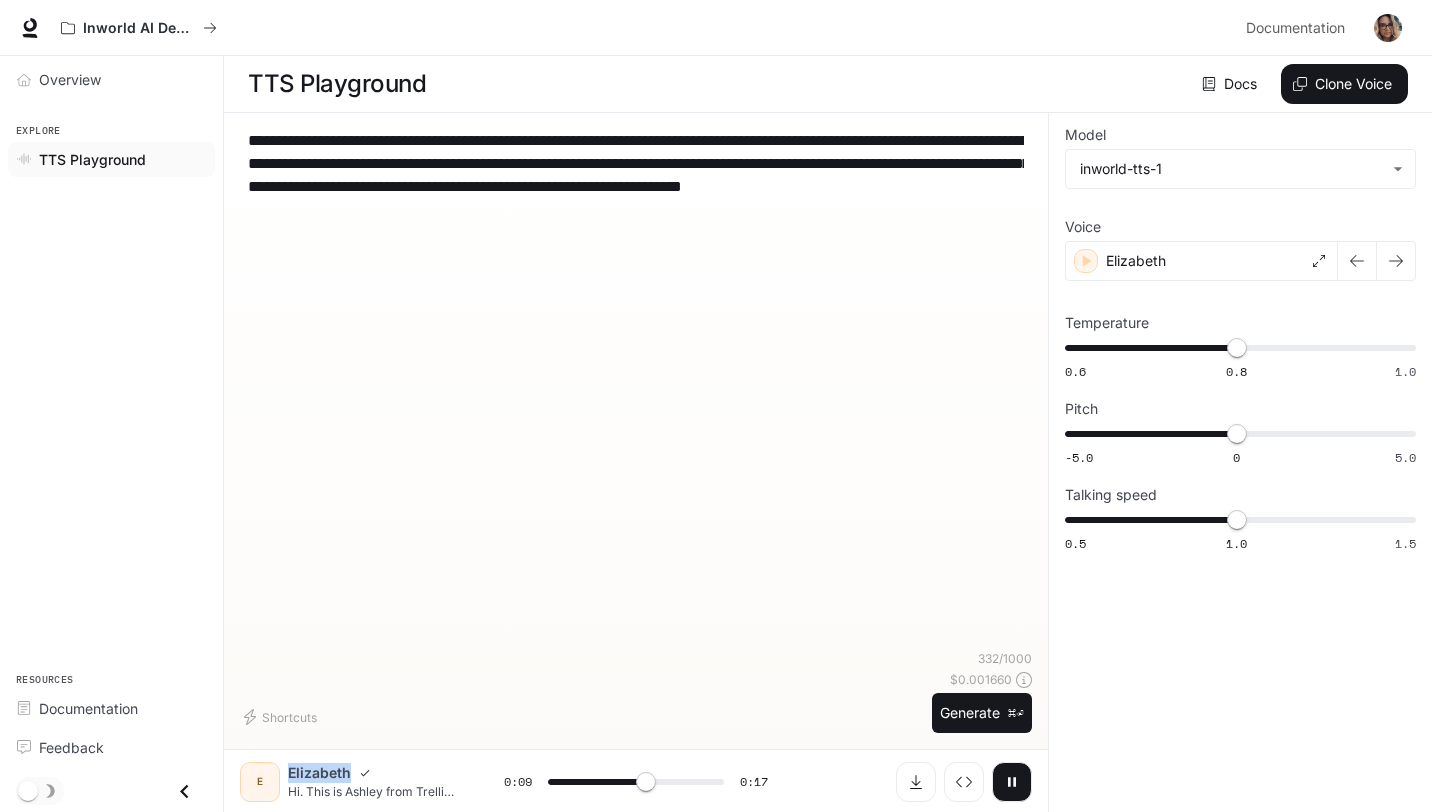 click on "Elizabeth" at bounding box center (319, 773) 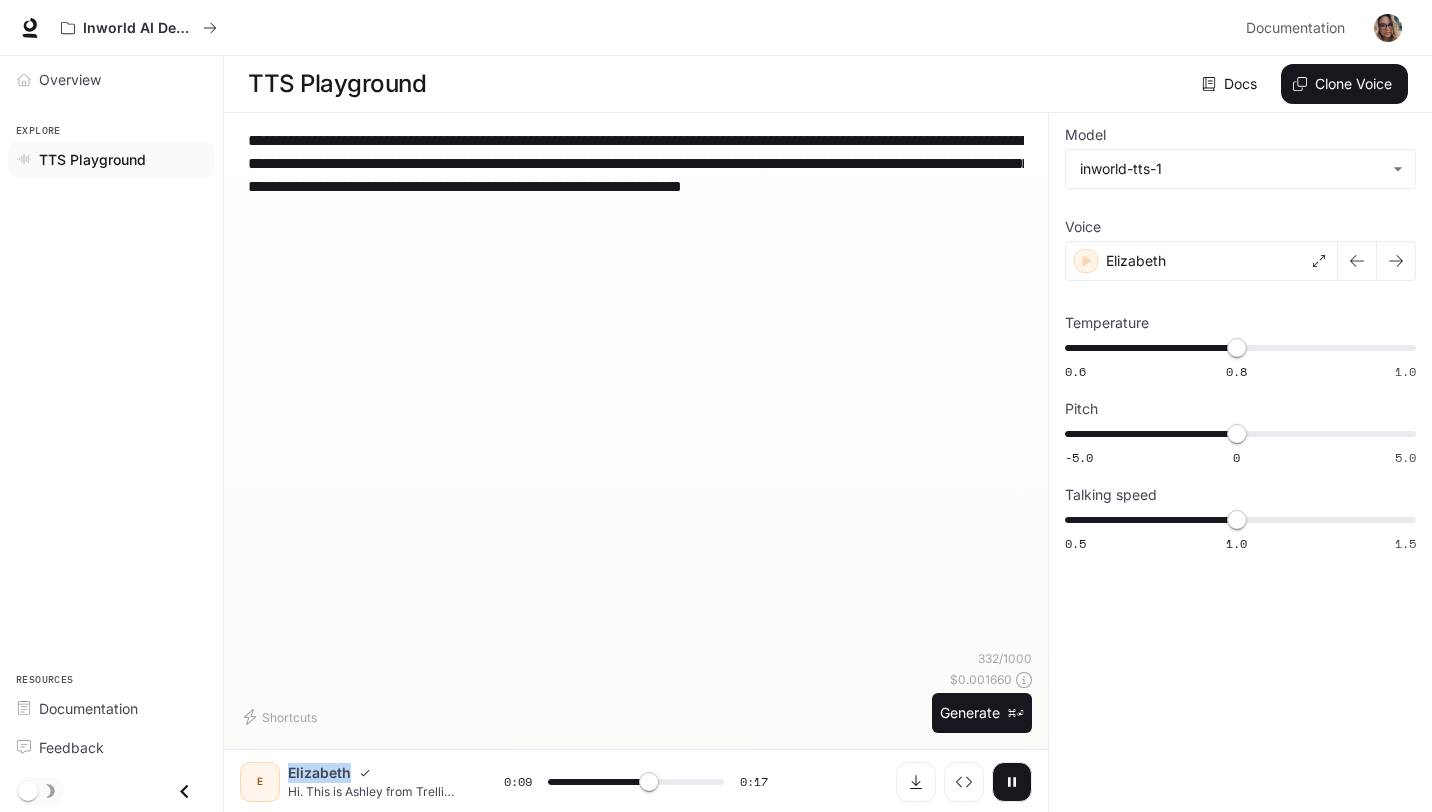 copy on "Elizabeth" 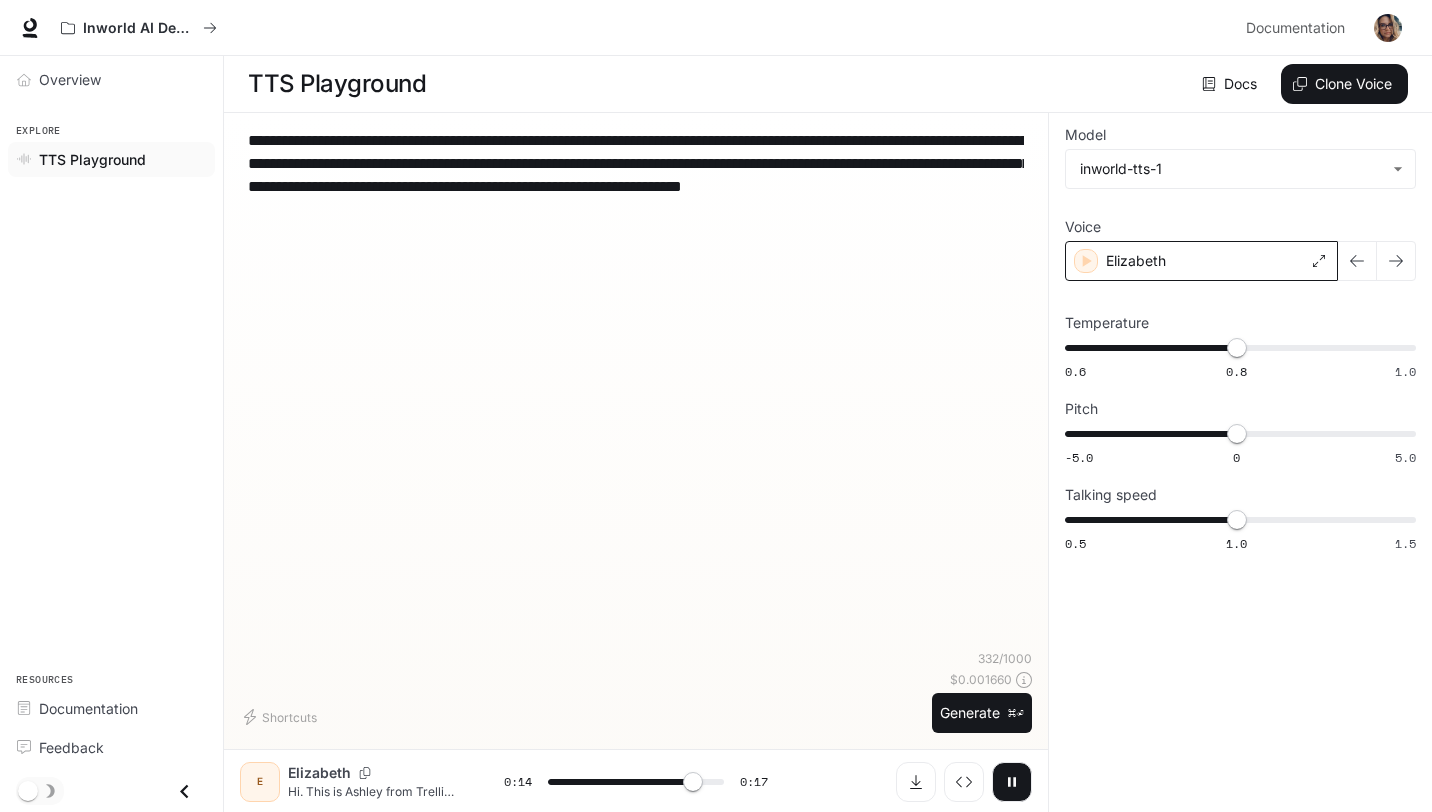 click on "Elizabeth" at bounding box center (1201, 261) 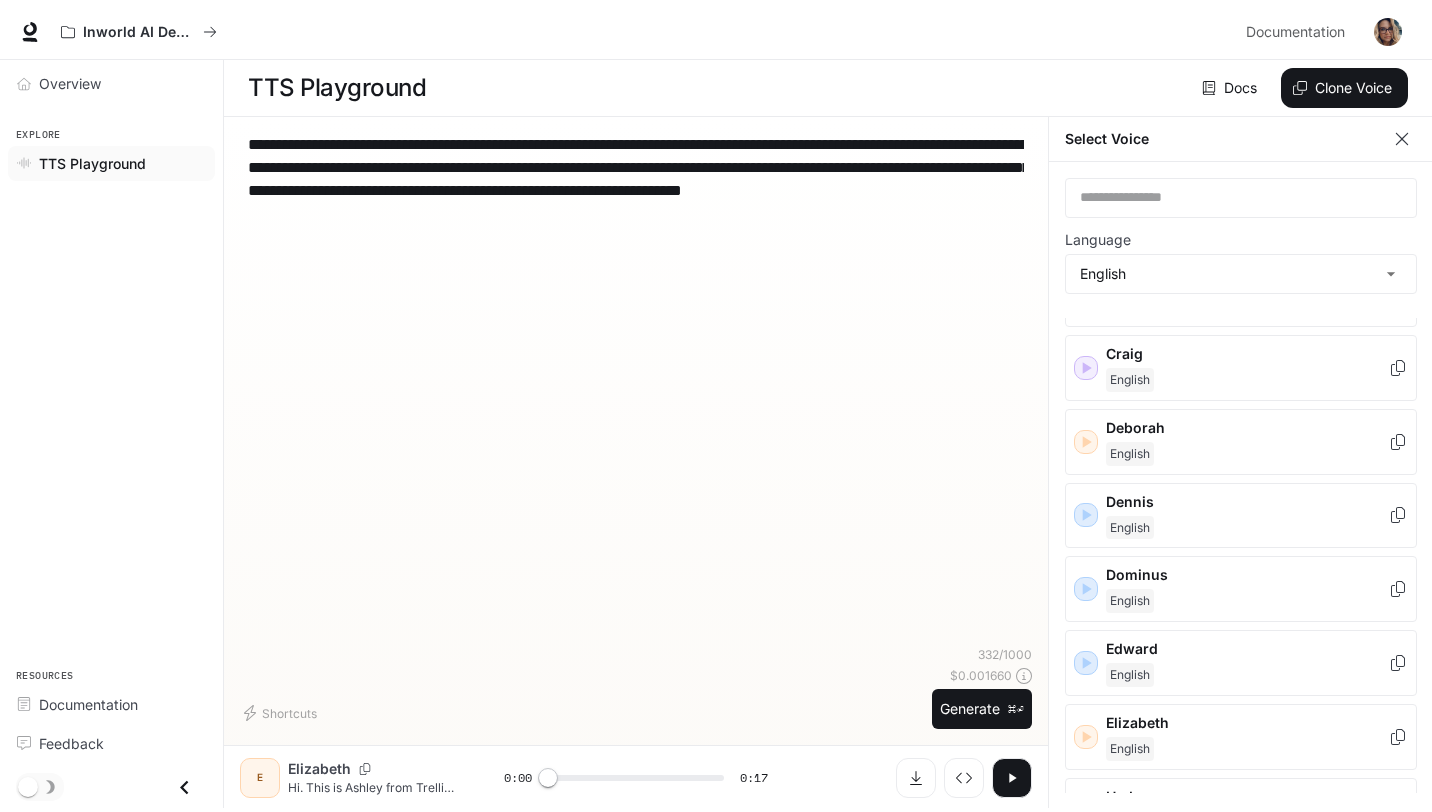 scroll, scrollTop: 160, scrollLeft: 0, axis: vertical 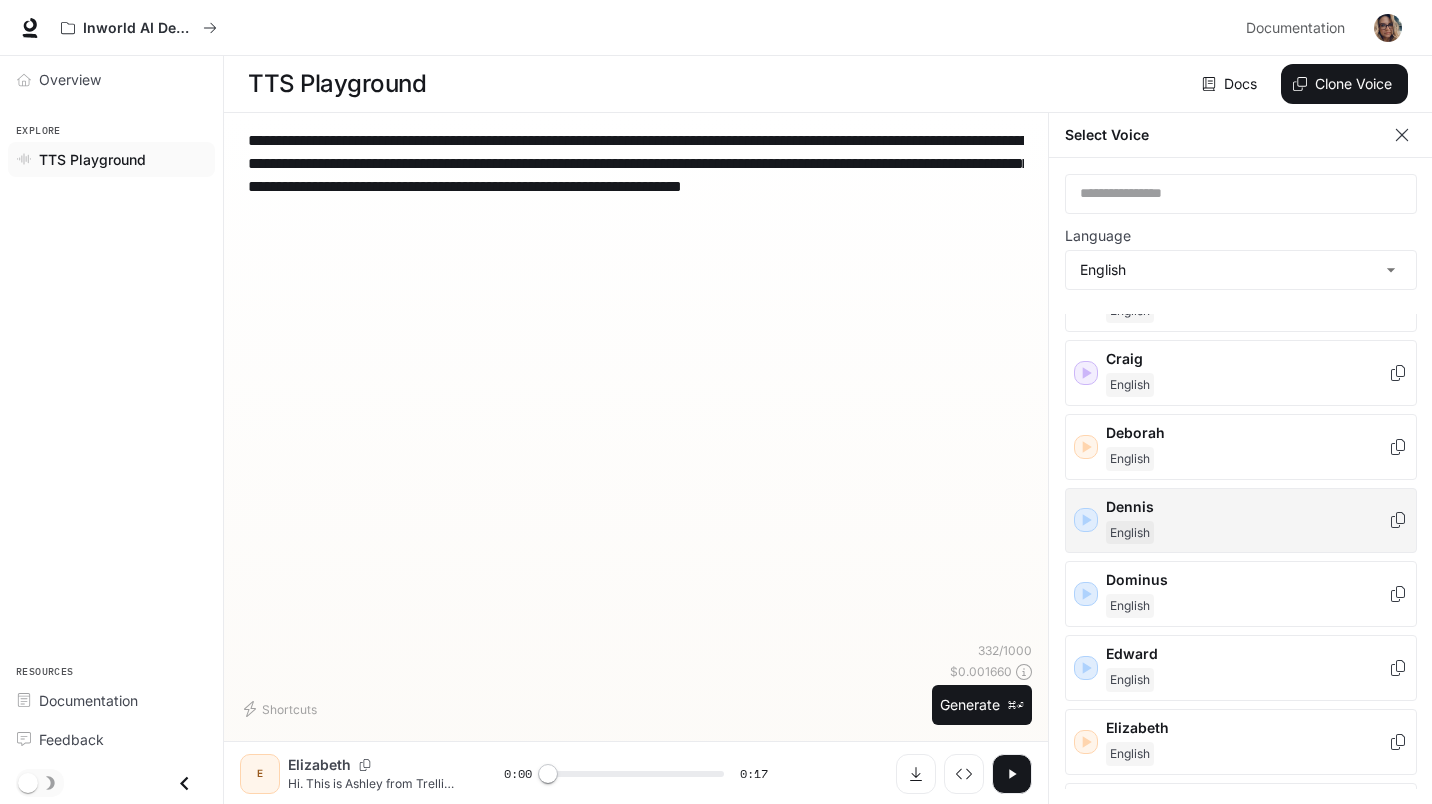 click on "English" at bounding box center [1247, 533] 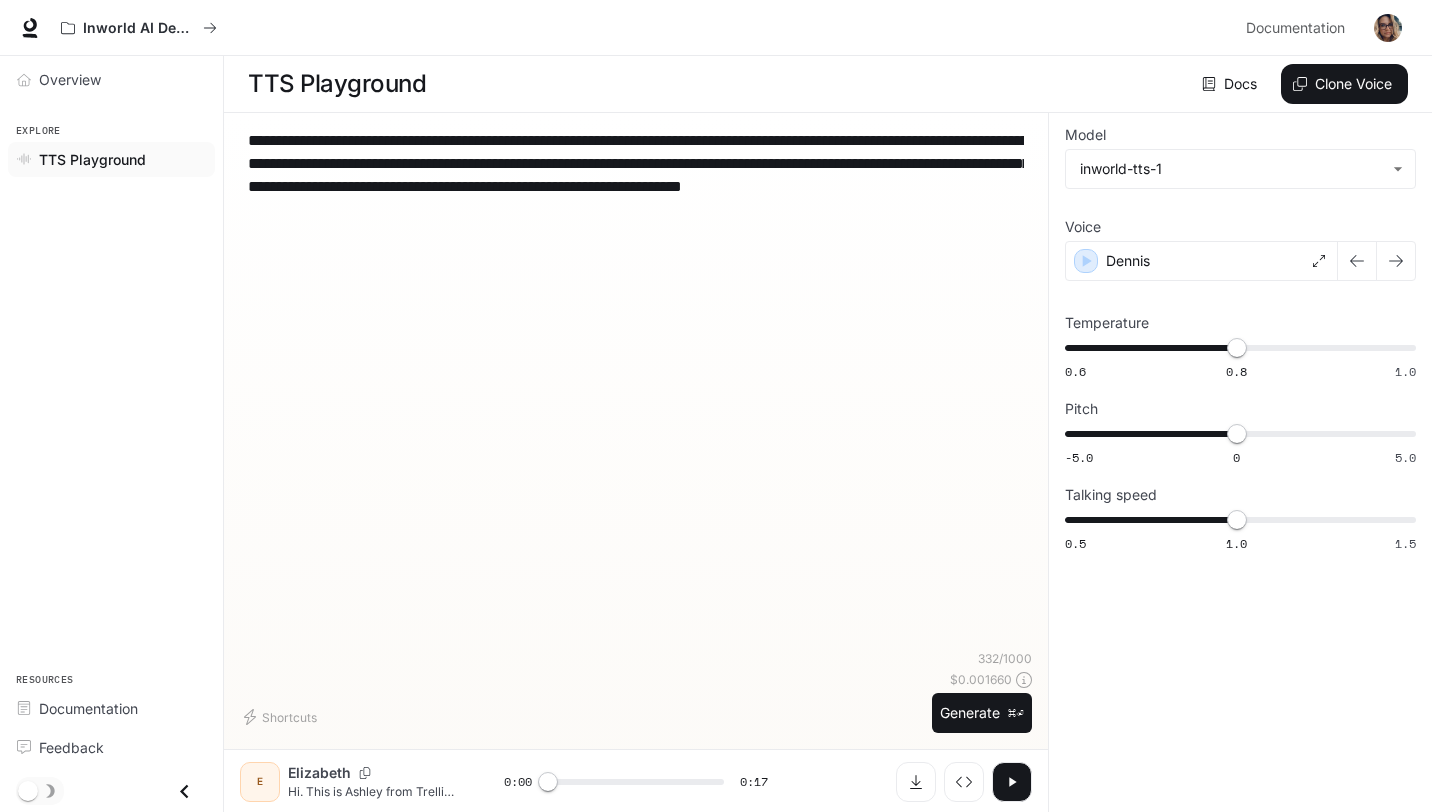 click on "**********" at bounding box center [636, 439] 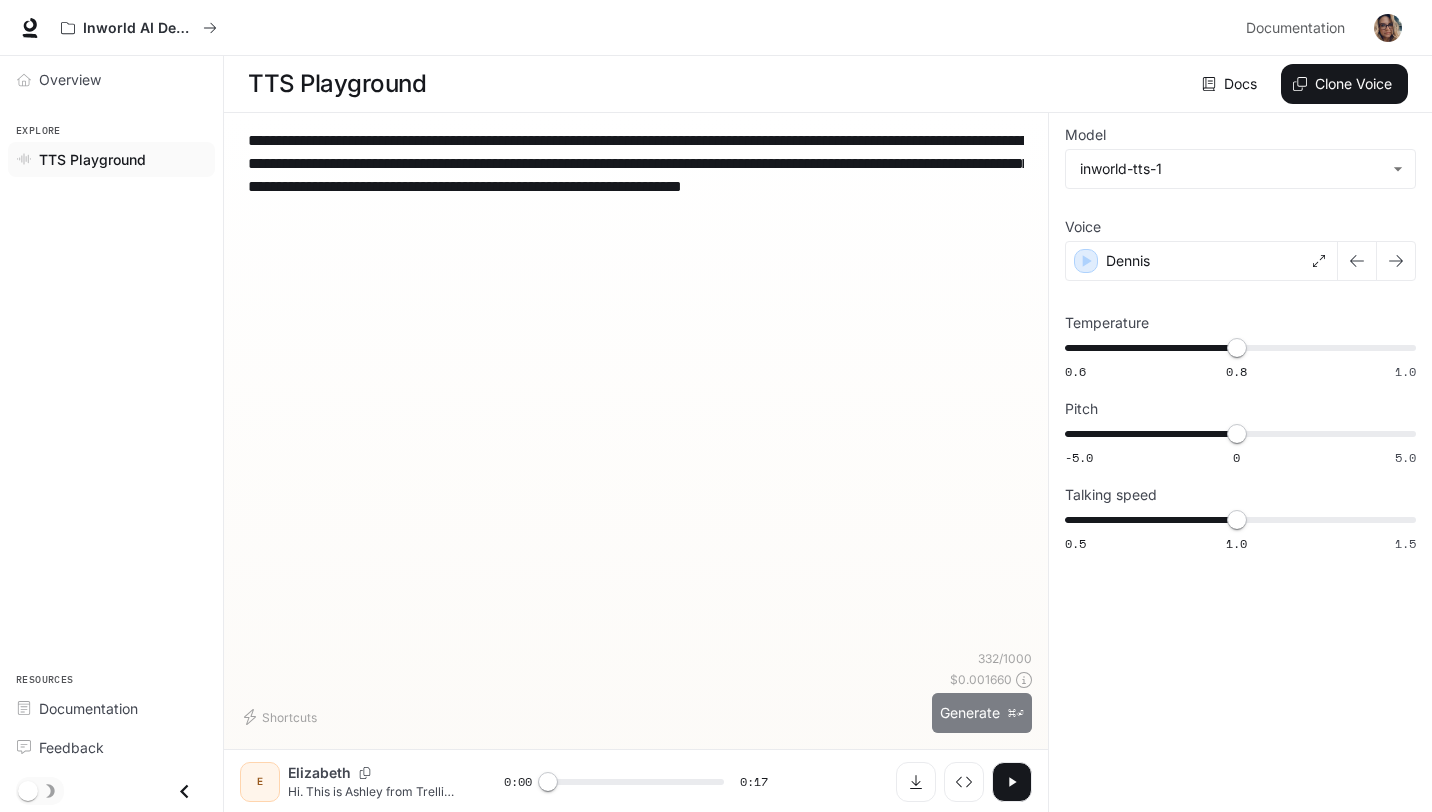 click on "Generate ⌘⏎" at bounding box center [982, 713] 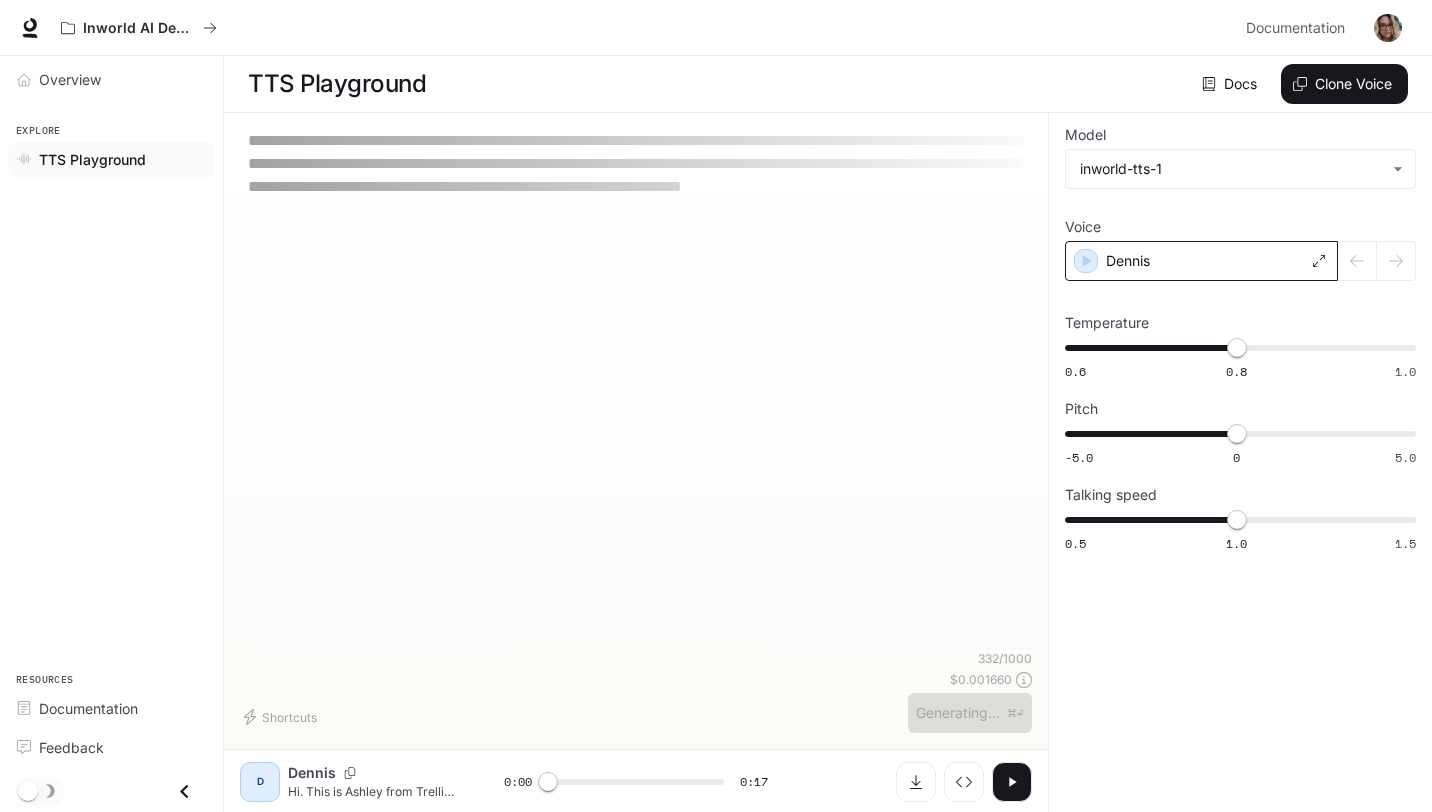 click on "Dennis" at bounding box center (1201, 261) 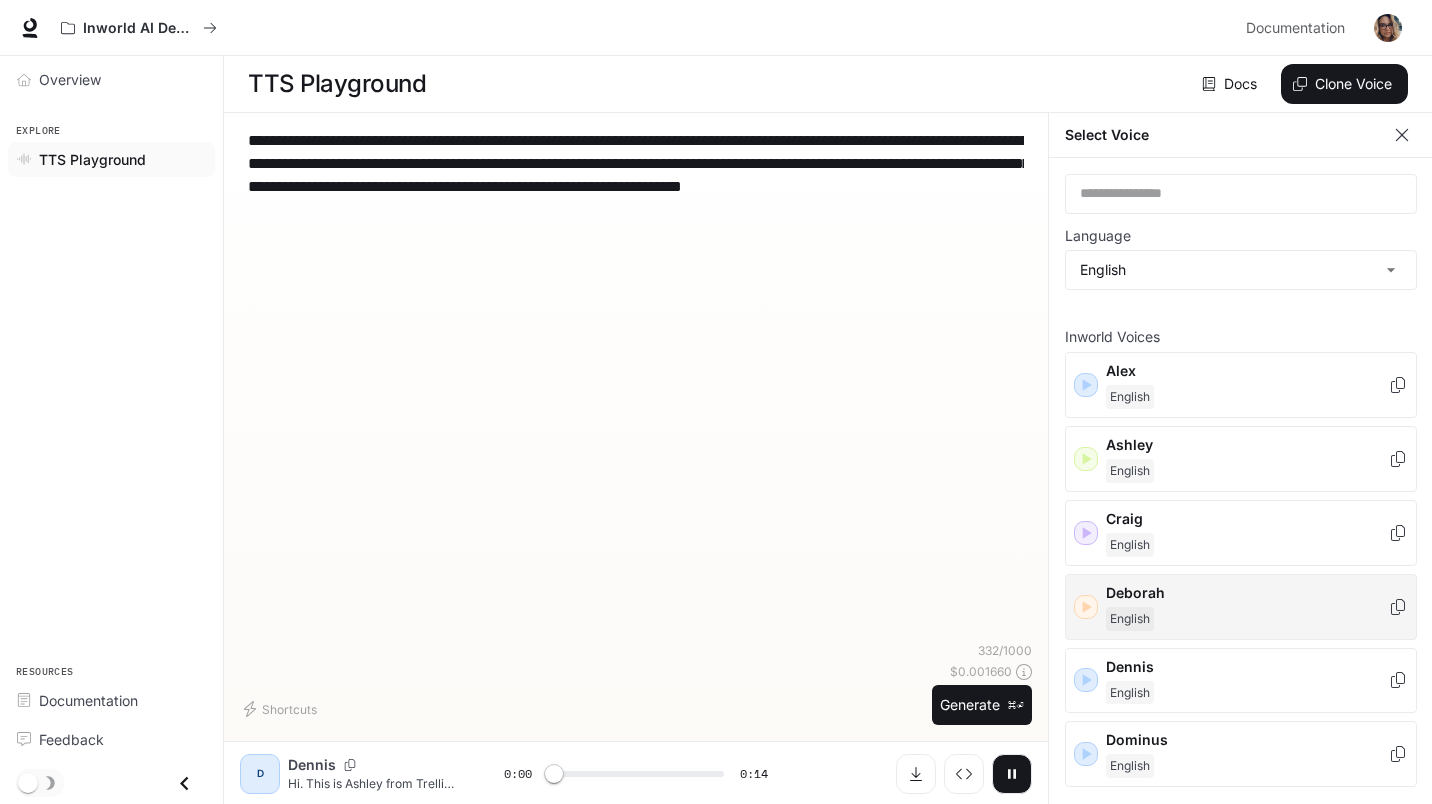 click on "Deborah English" at bounding box center [1247, 607] 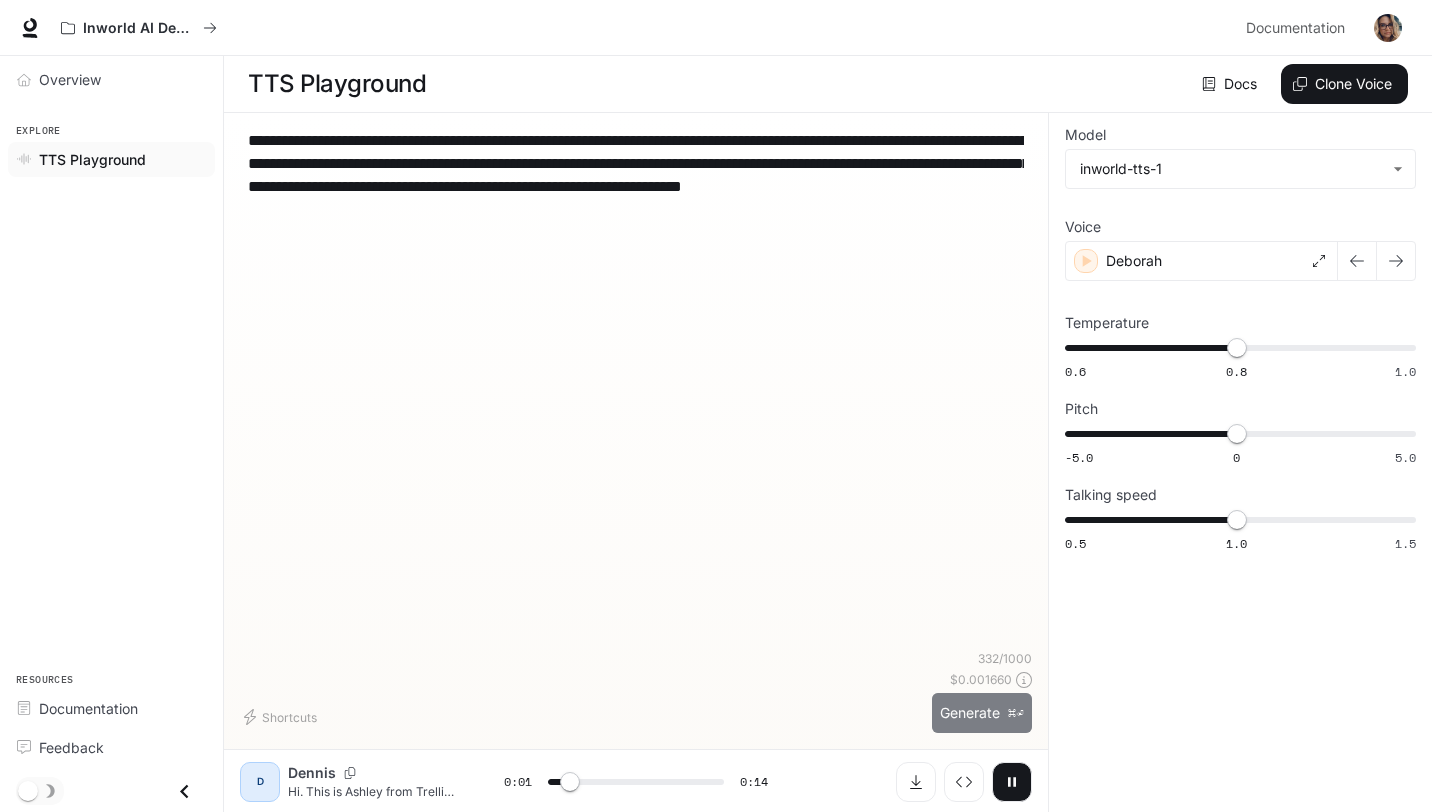 click on "Generate ⌘⏎" at bounding box center [982, 713] 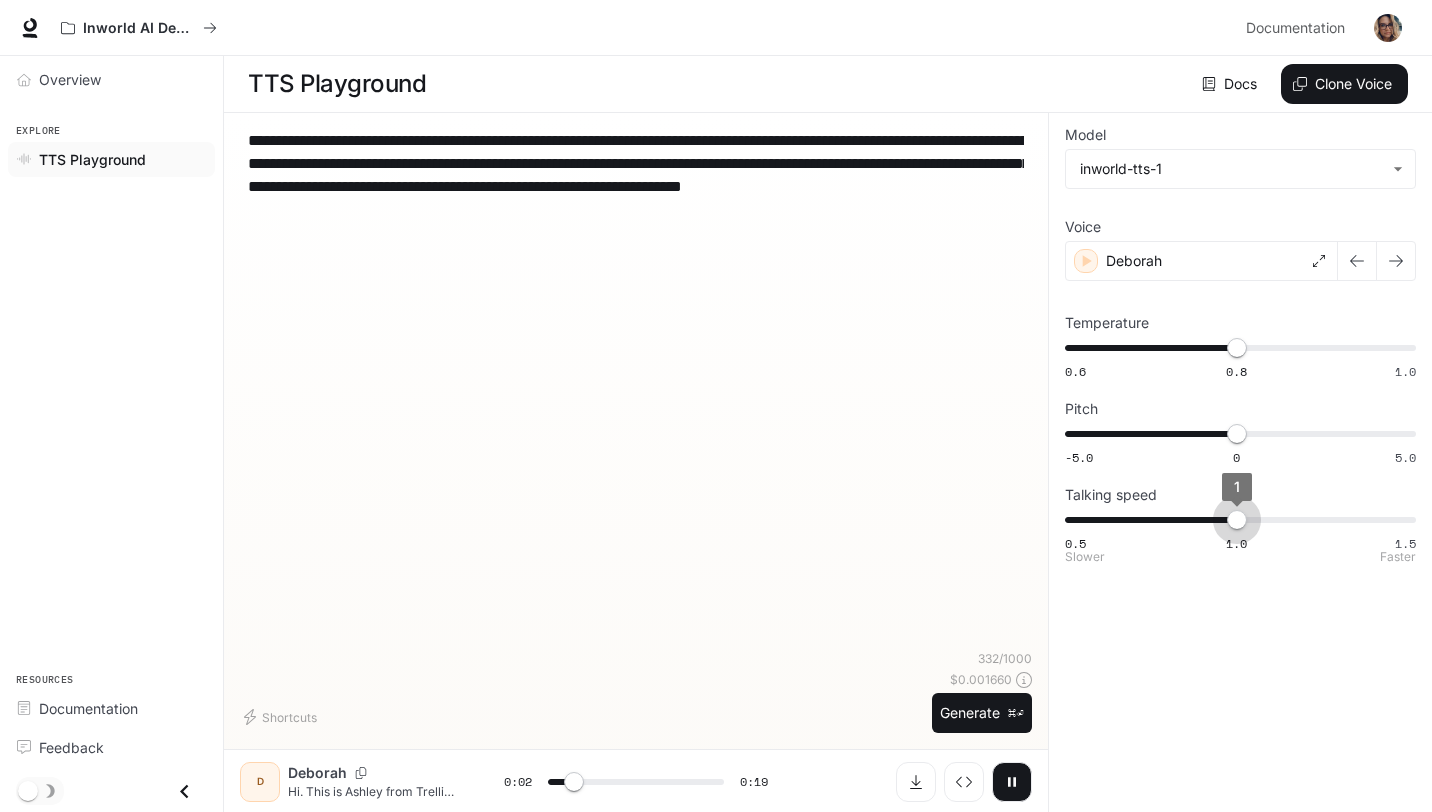 click on "1" at bounding box center (1237, 520) 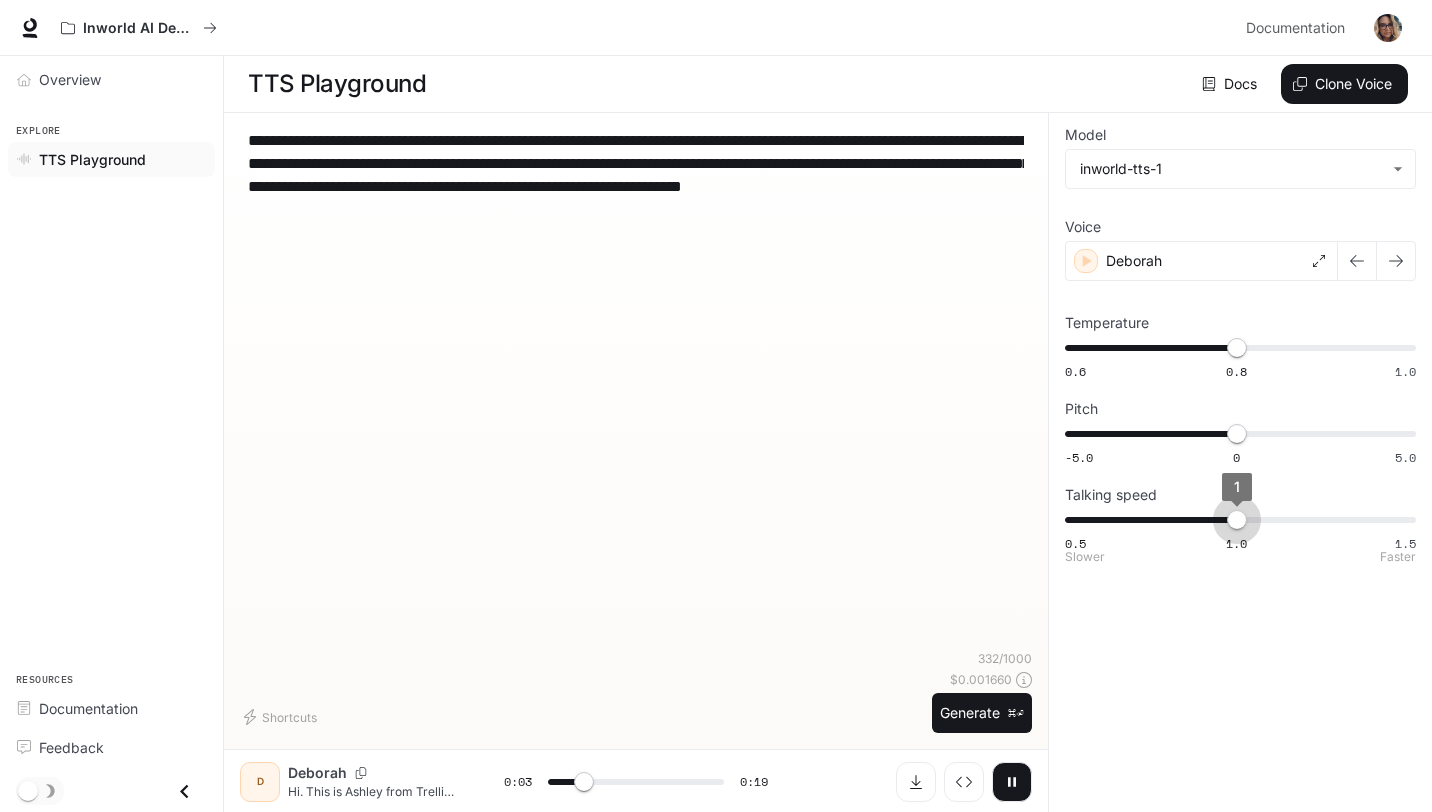 type on "***" 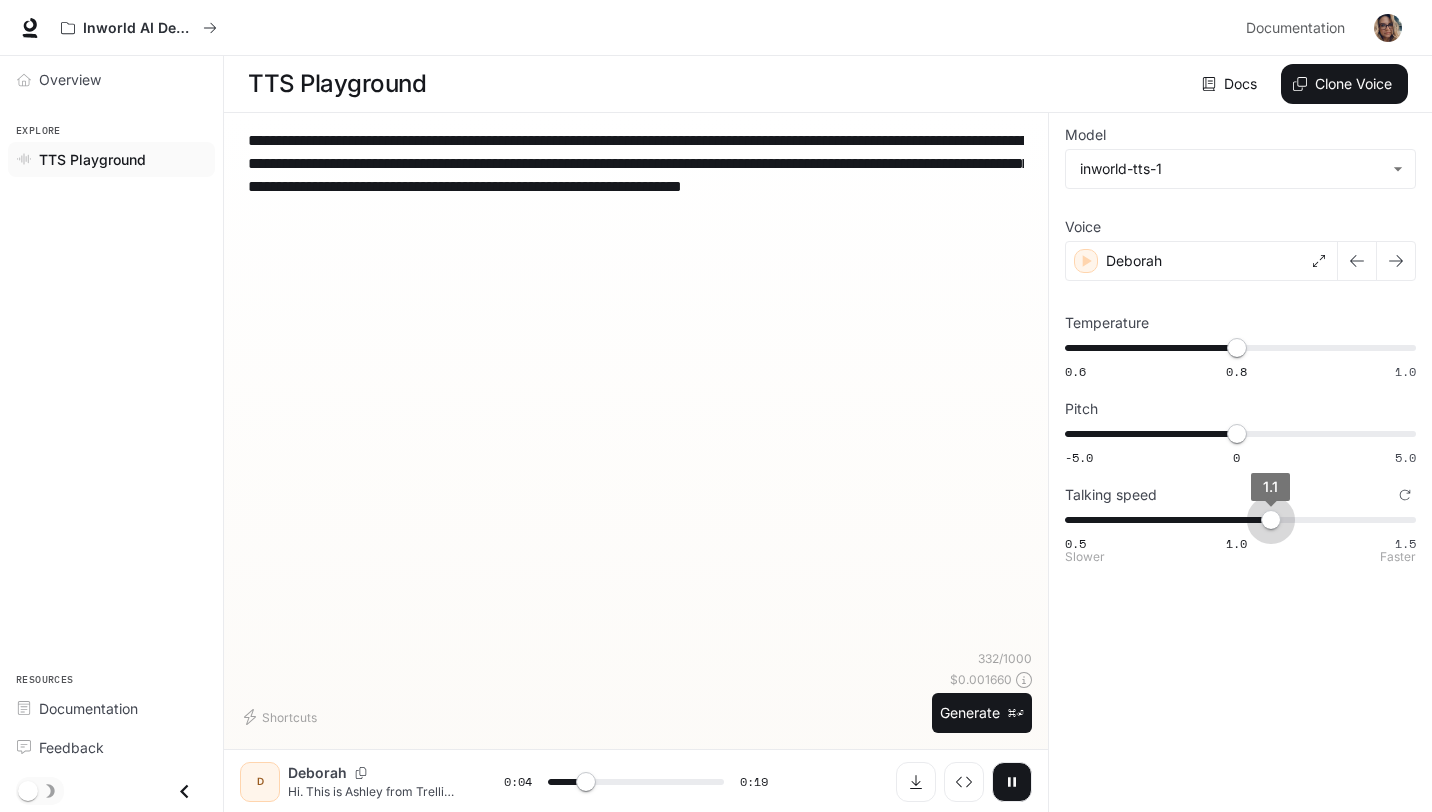 drag, startPoint x: 1239, startPoint y: 521, endPoint x: 1260, endPoint y: 521, distance: 21 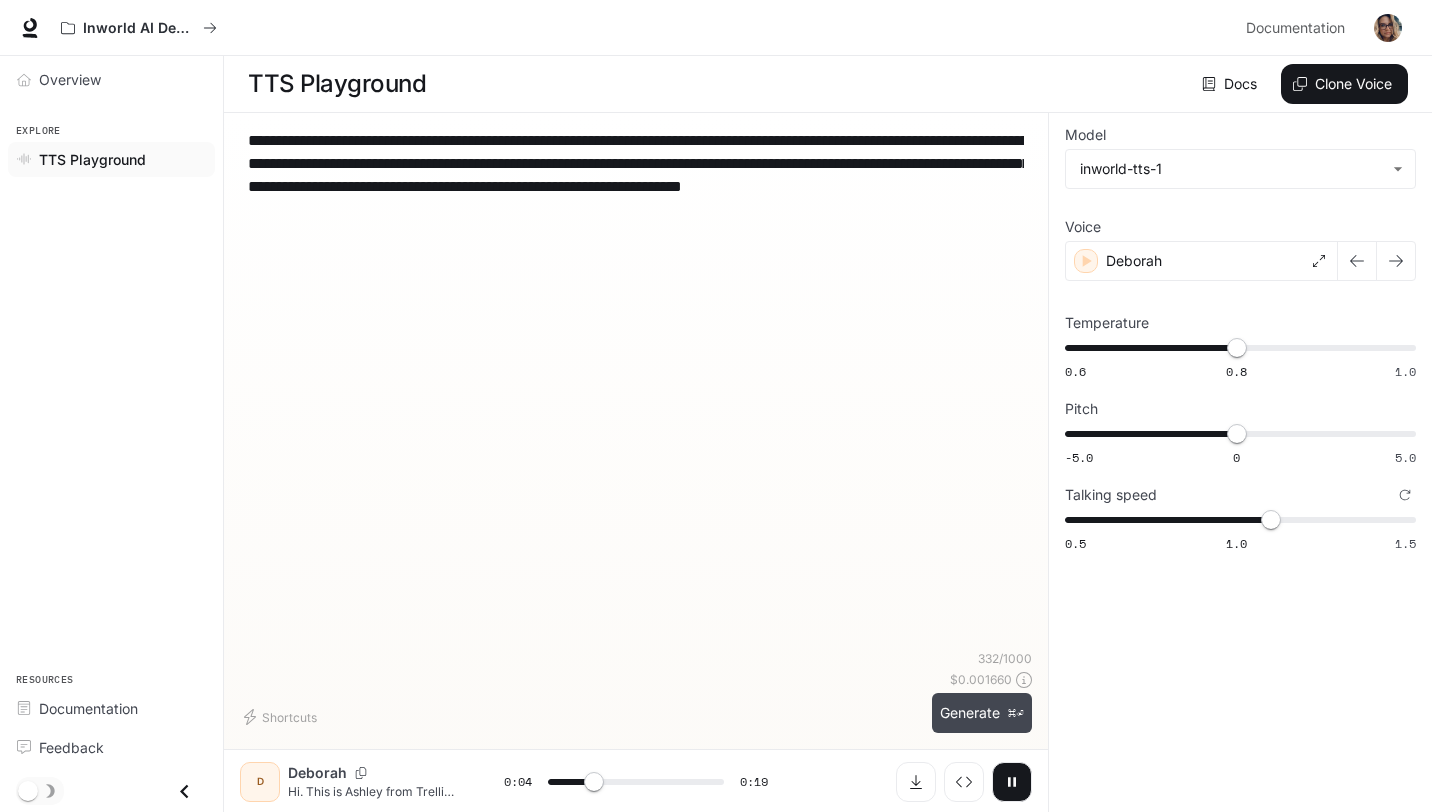 click on "Generate ⌘⏎" at bounding box center (982, 713) 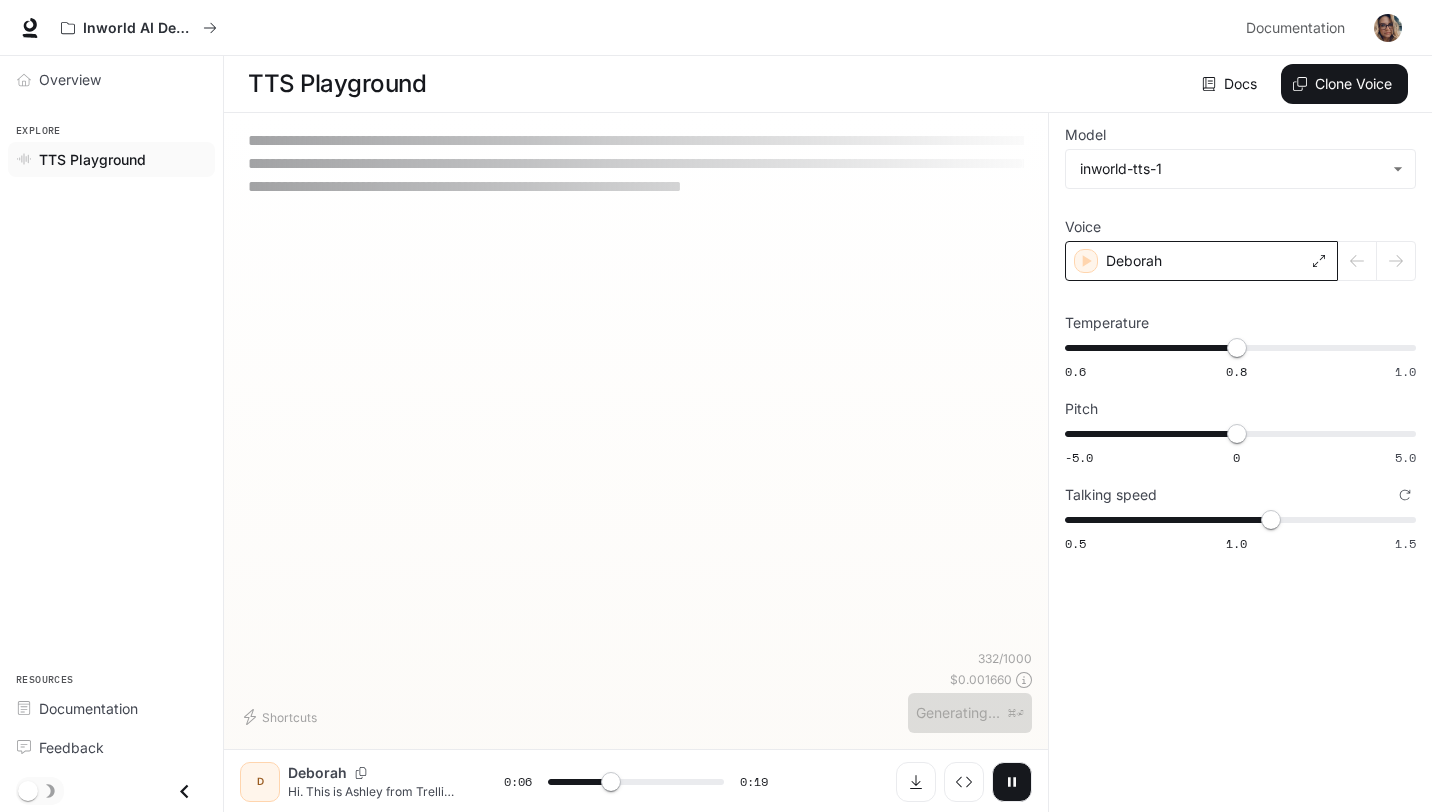 click on "Deborah" at bounding box center [1201, 261] 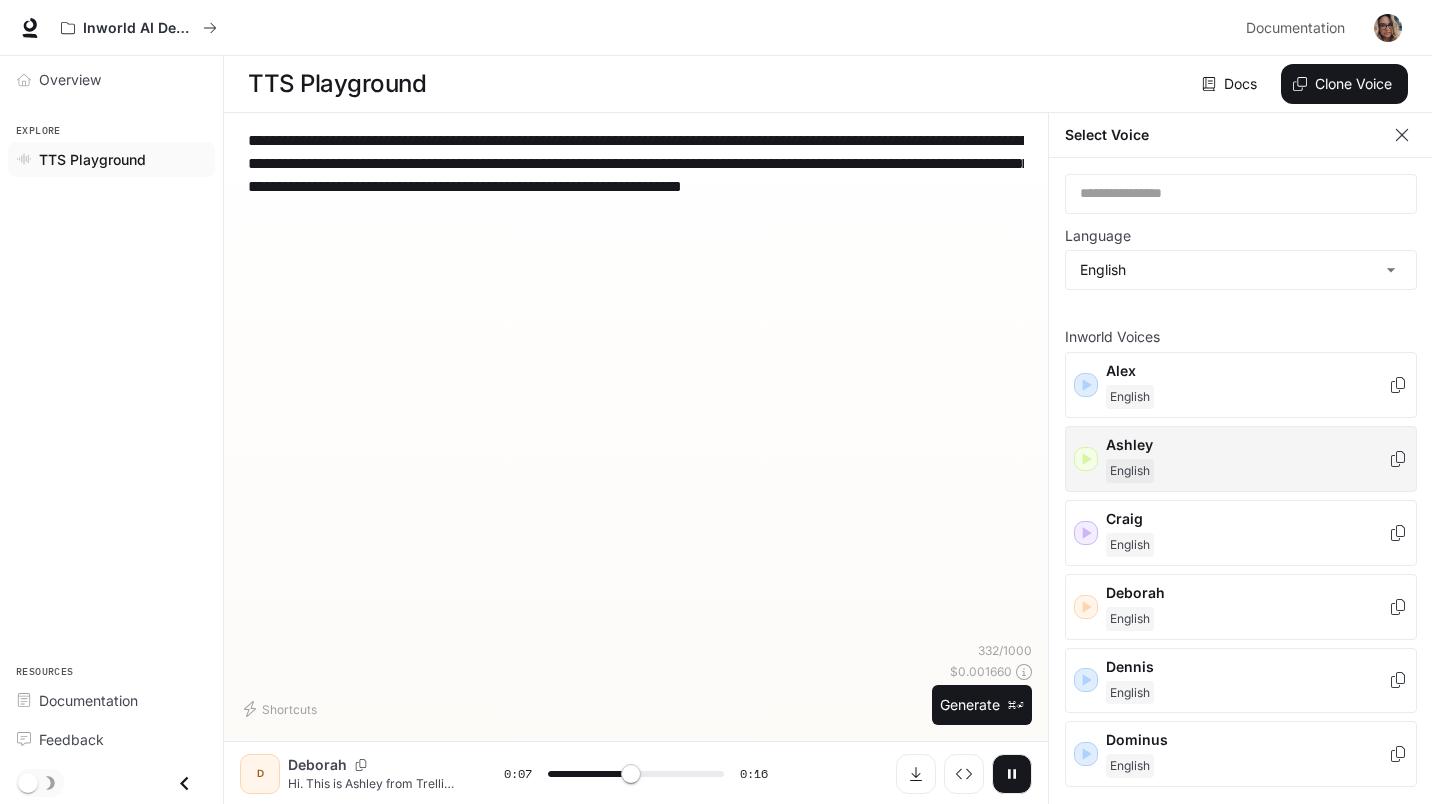 click on "English" at bounding box center (1247, 471) 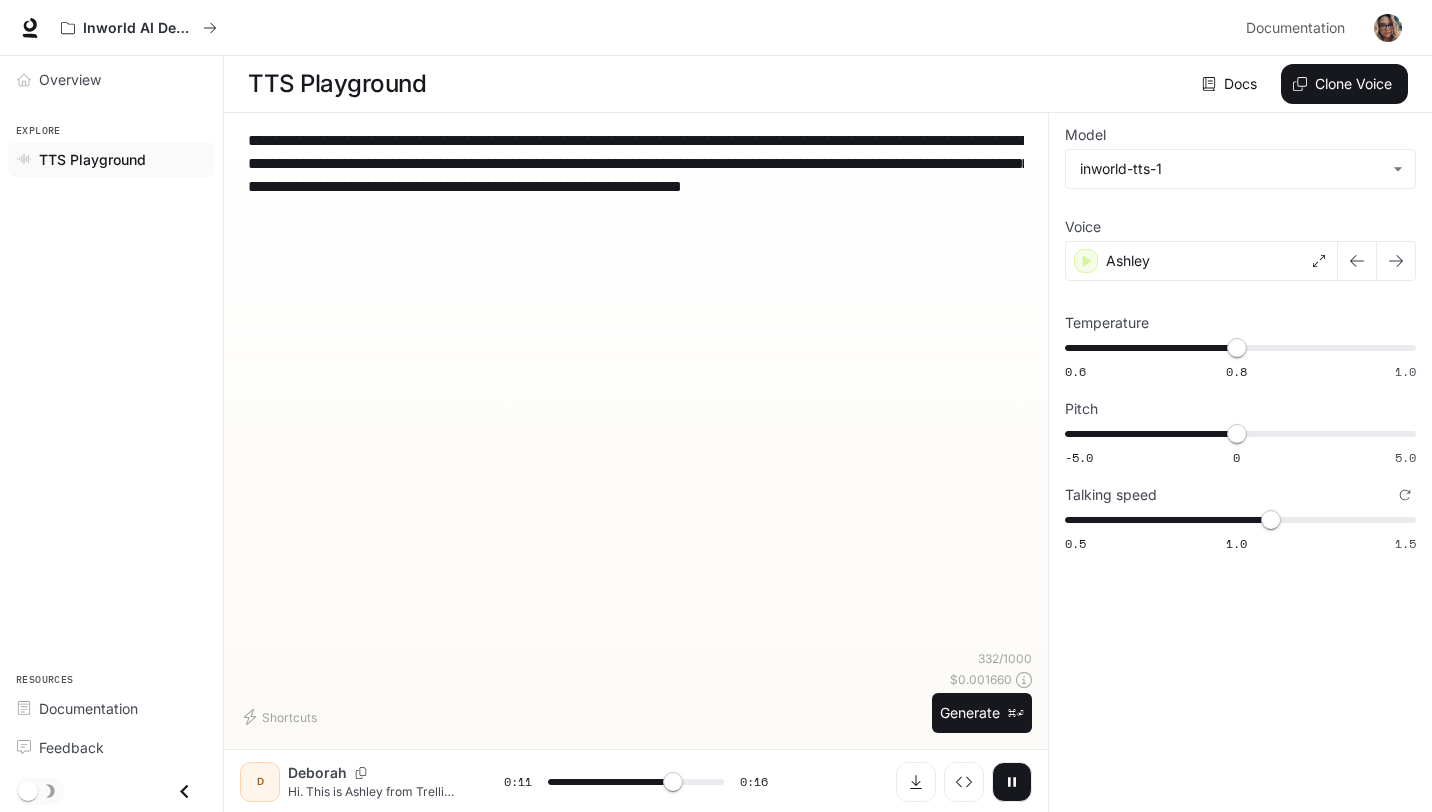 click on "Deborah" at bounding box center [317, 773] 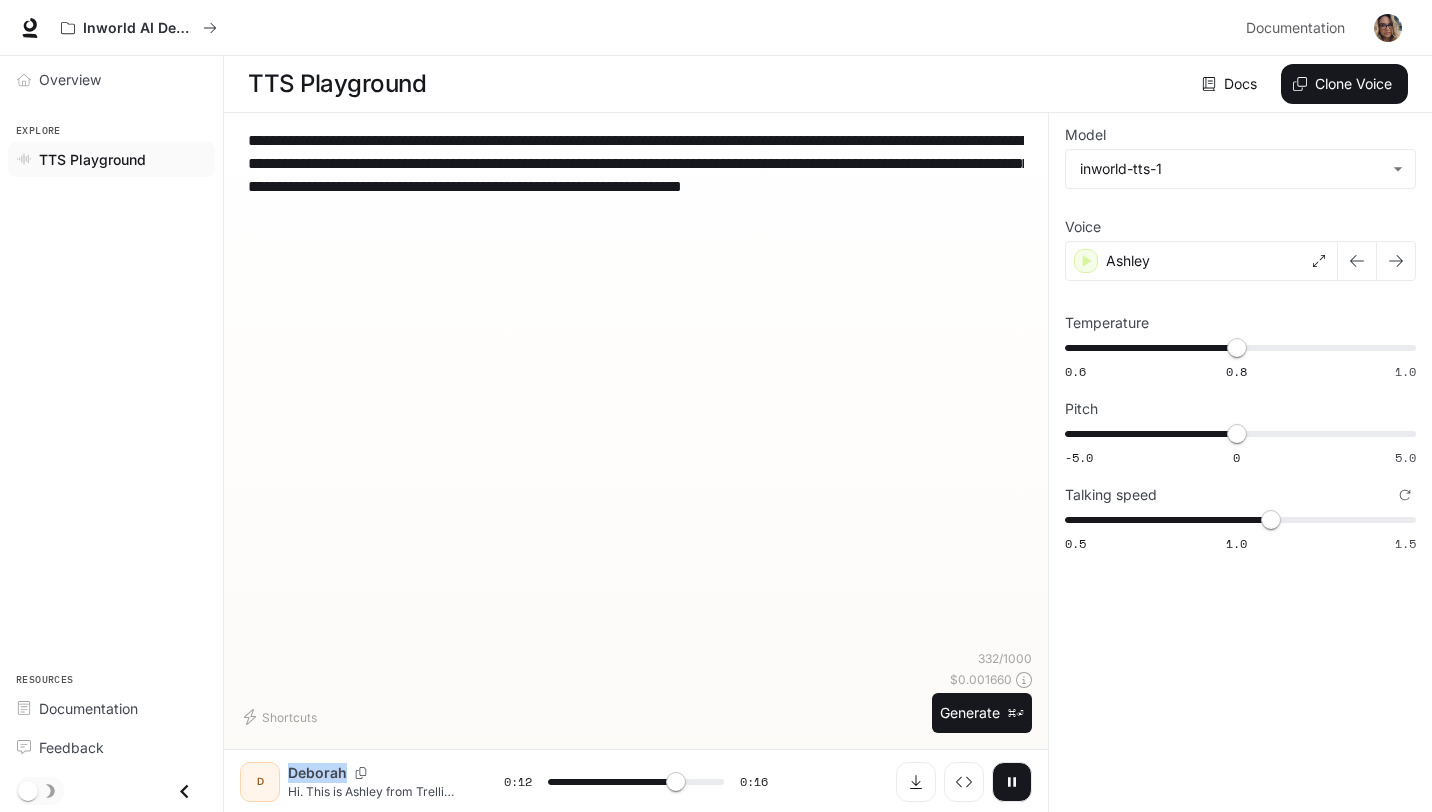 click on "Deborah" at bounding box center (317, 773) 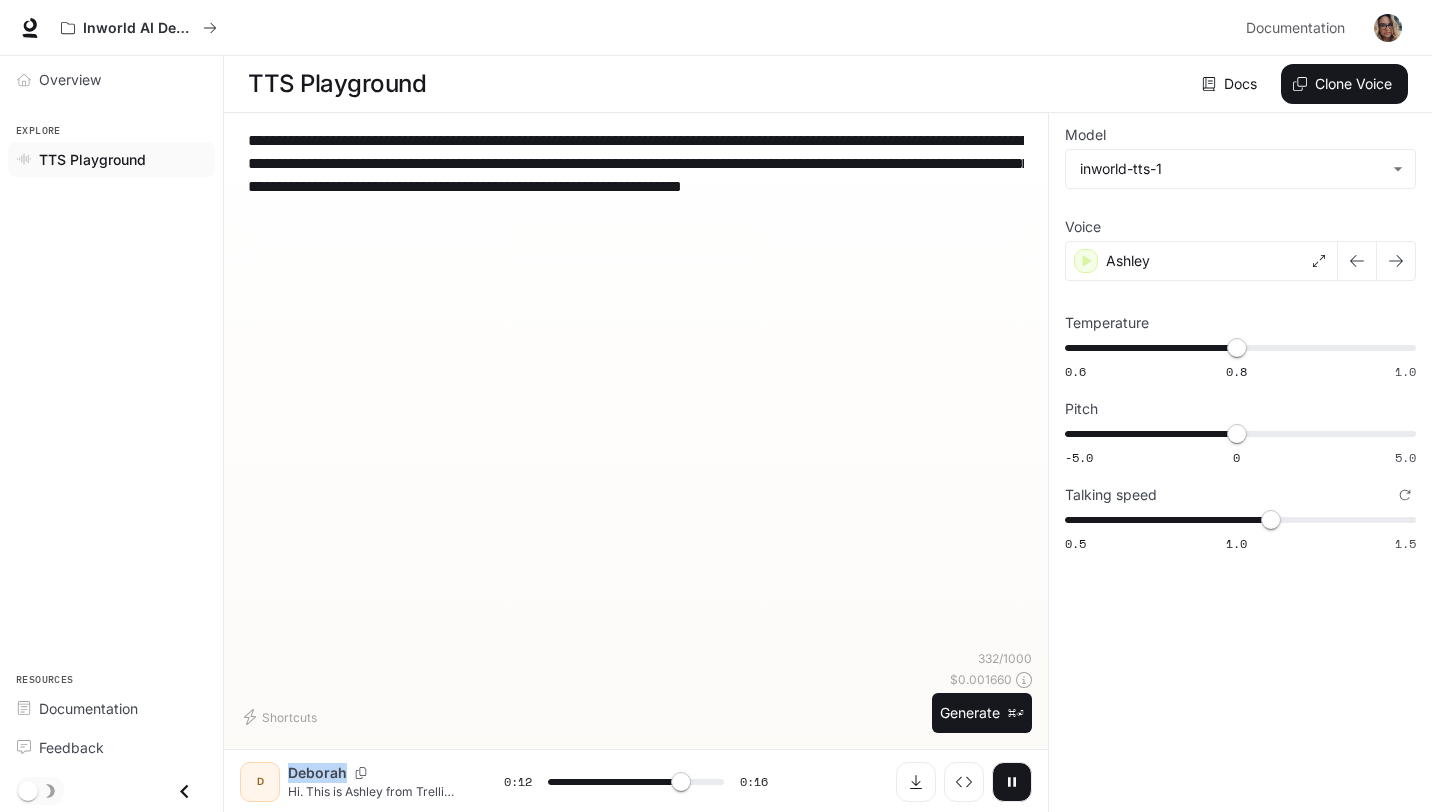 copy on "Deborah" 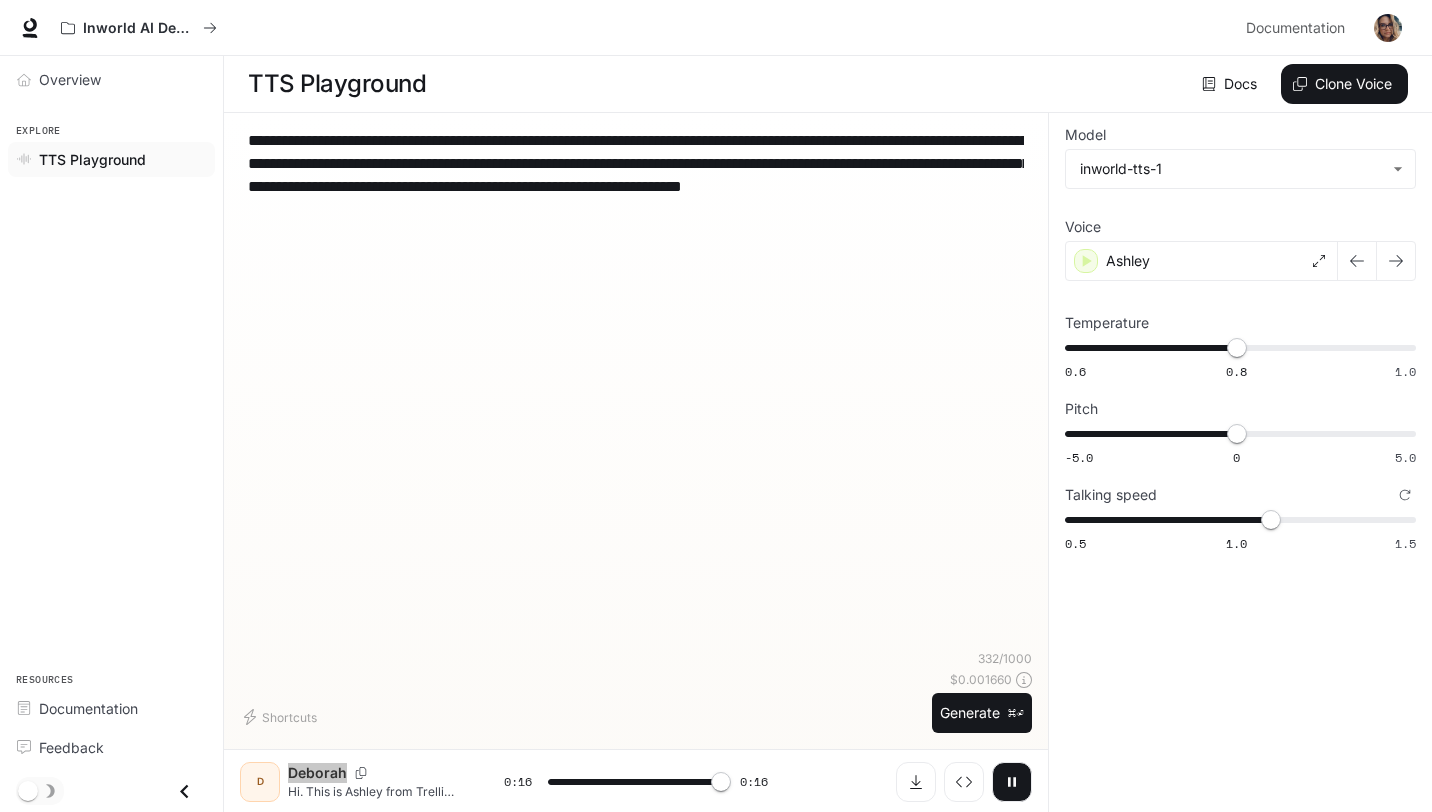 type on "*" 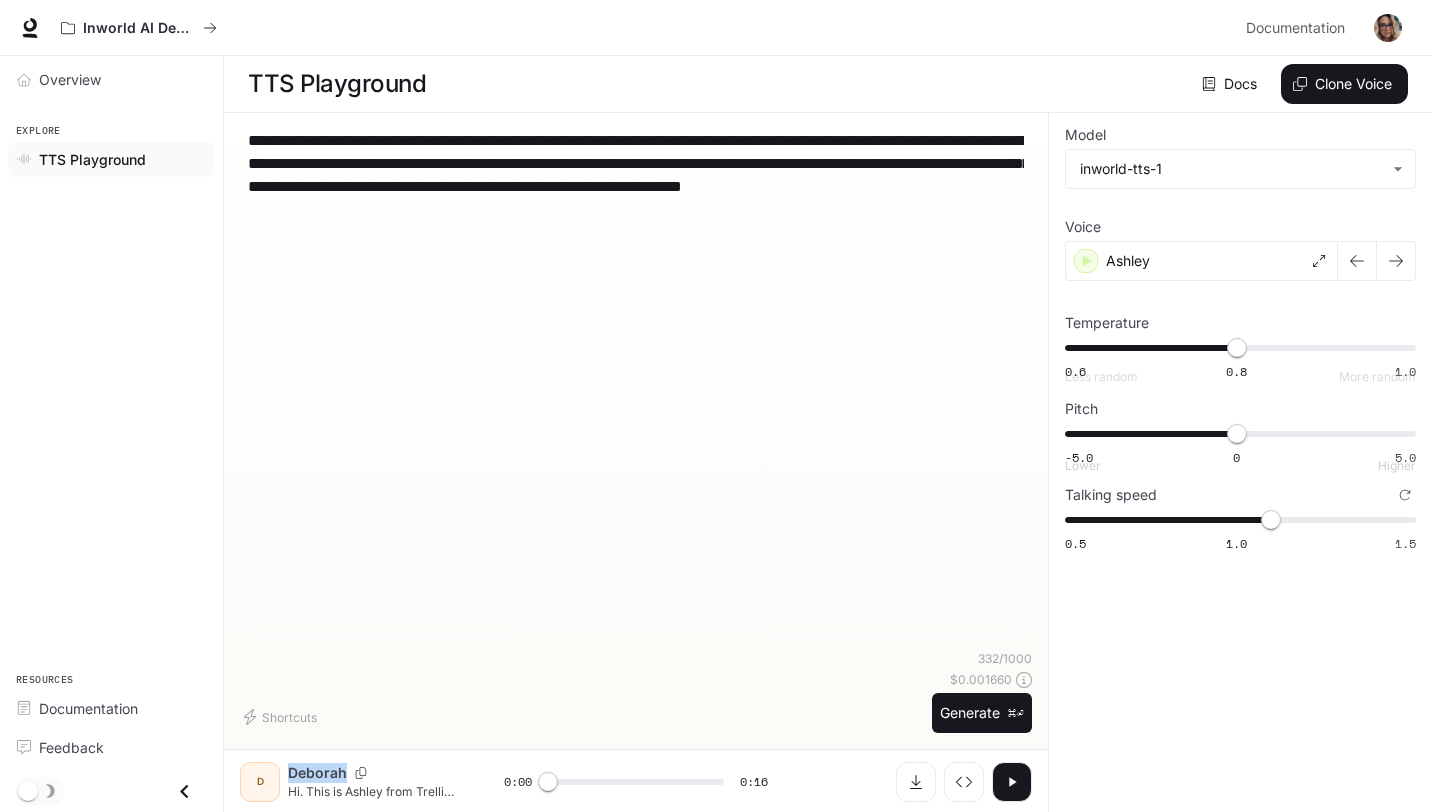 type on "*" 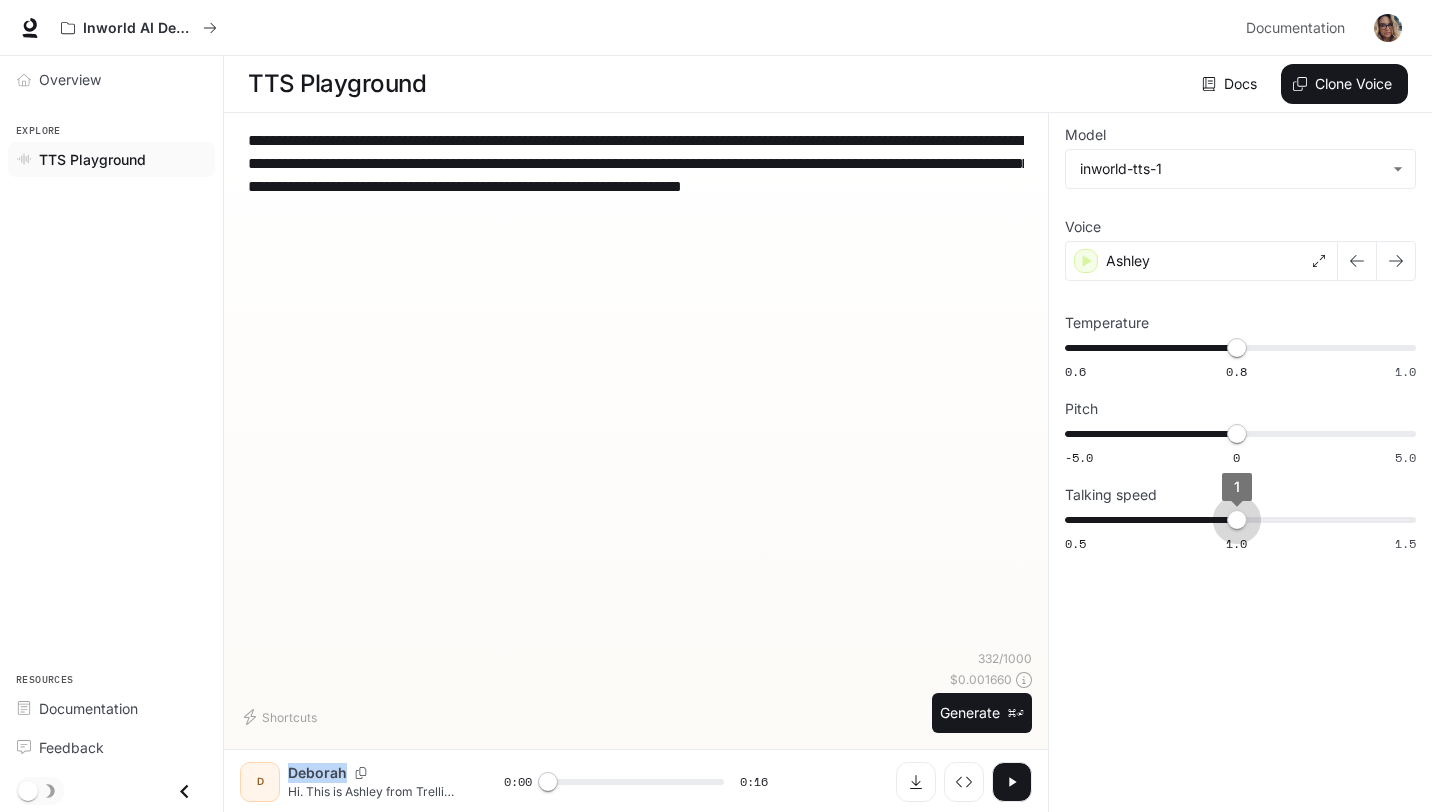 click on "0.5 1.0 1.5 1" at bounding box center [1236, 520] 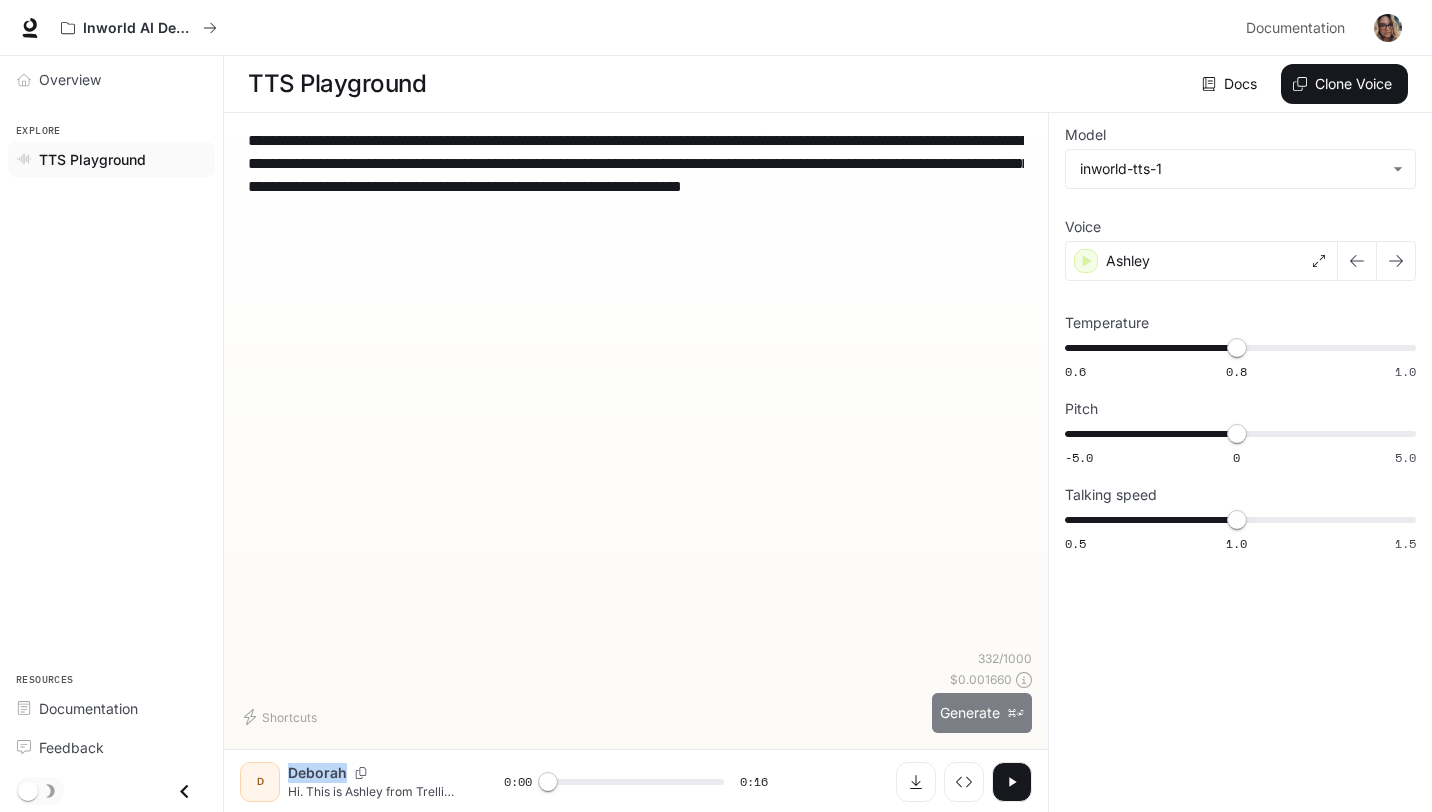 click on "Generate ⌘⏎" at bounding box center (982, 713) 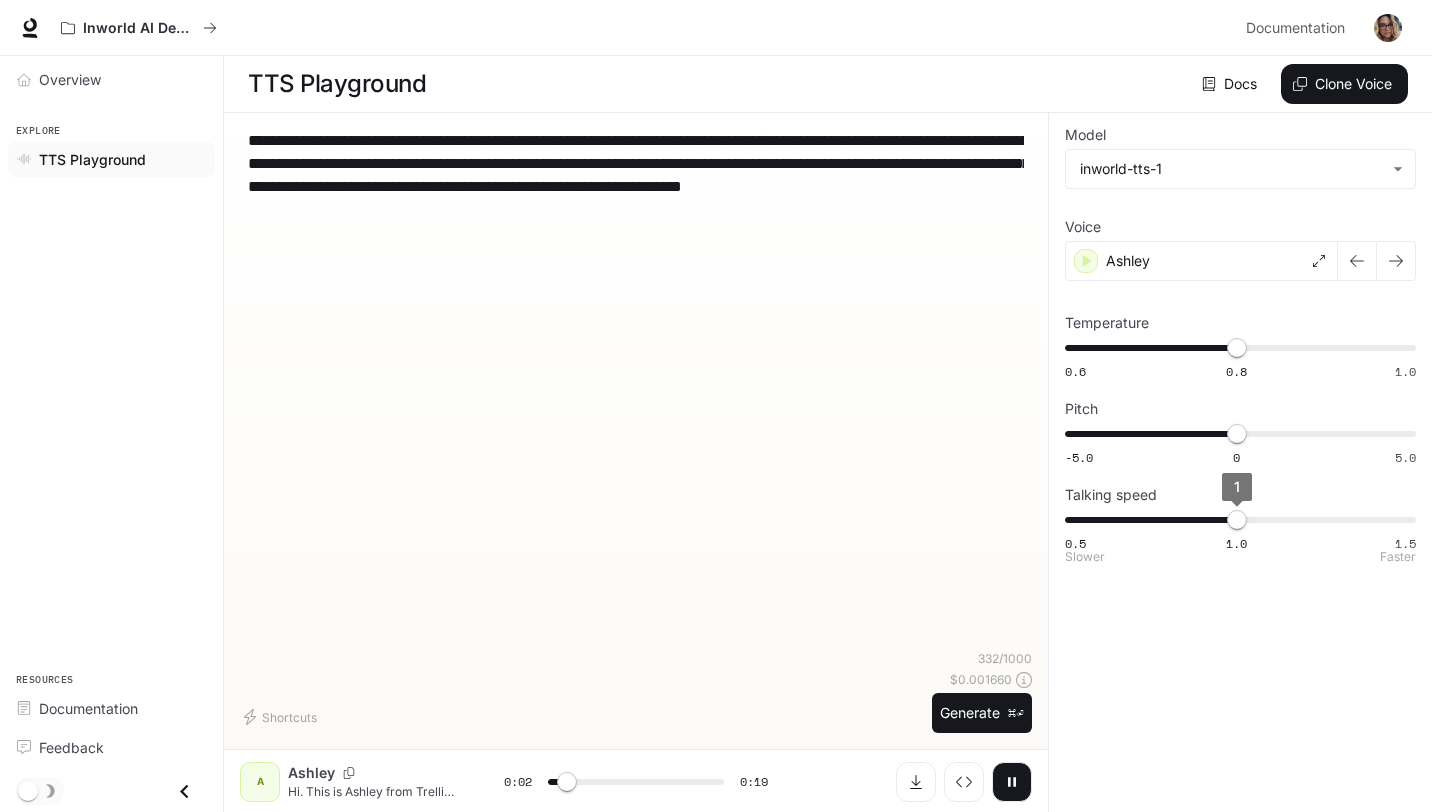 type on "***" 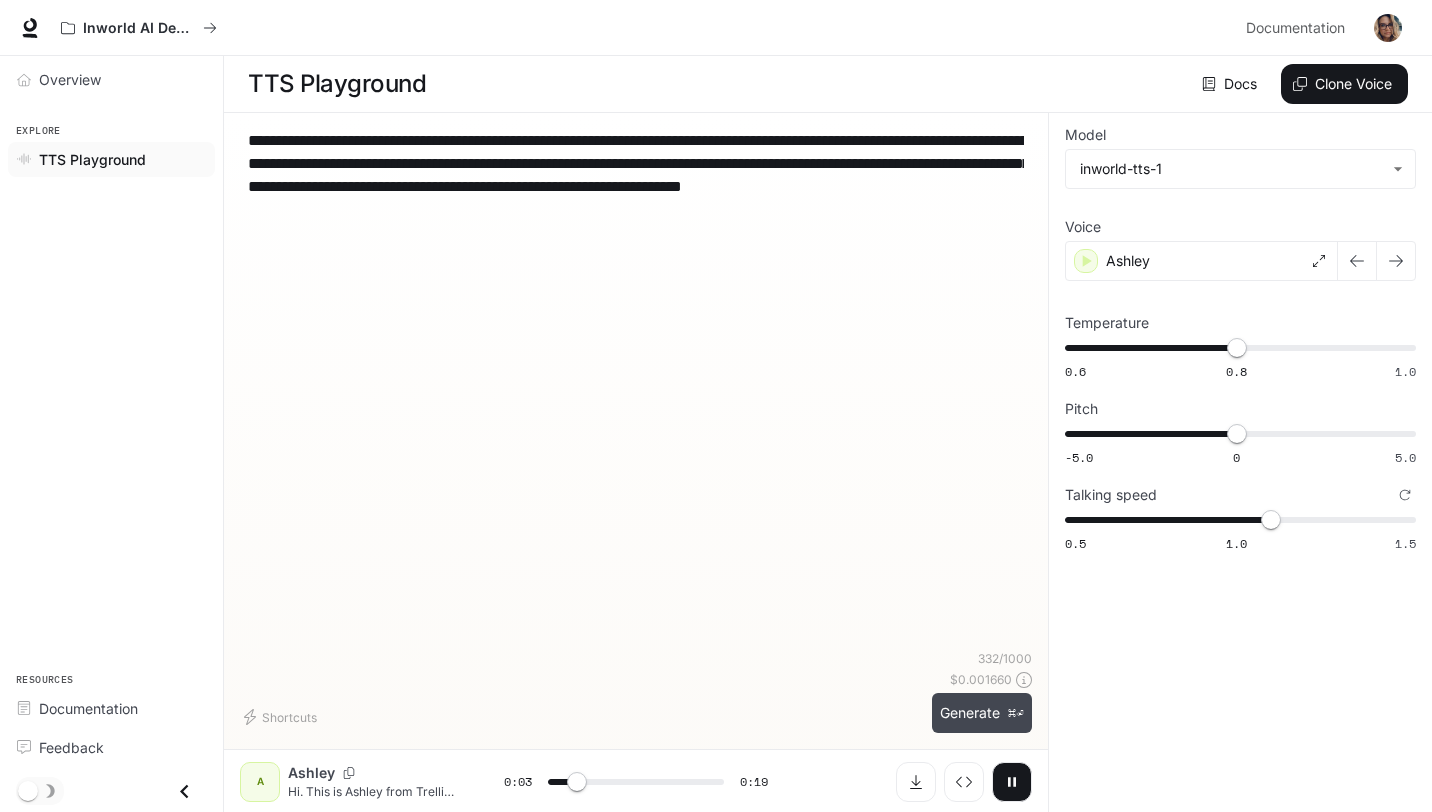 click on "Generate ⌘⏎" at bounding box center (982, 713) 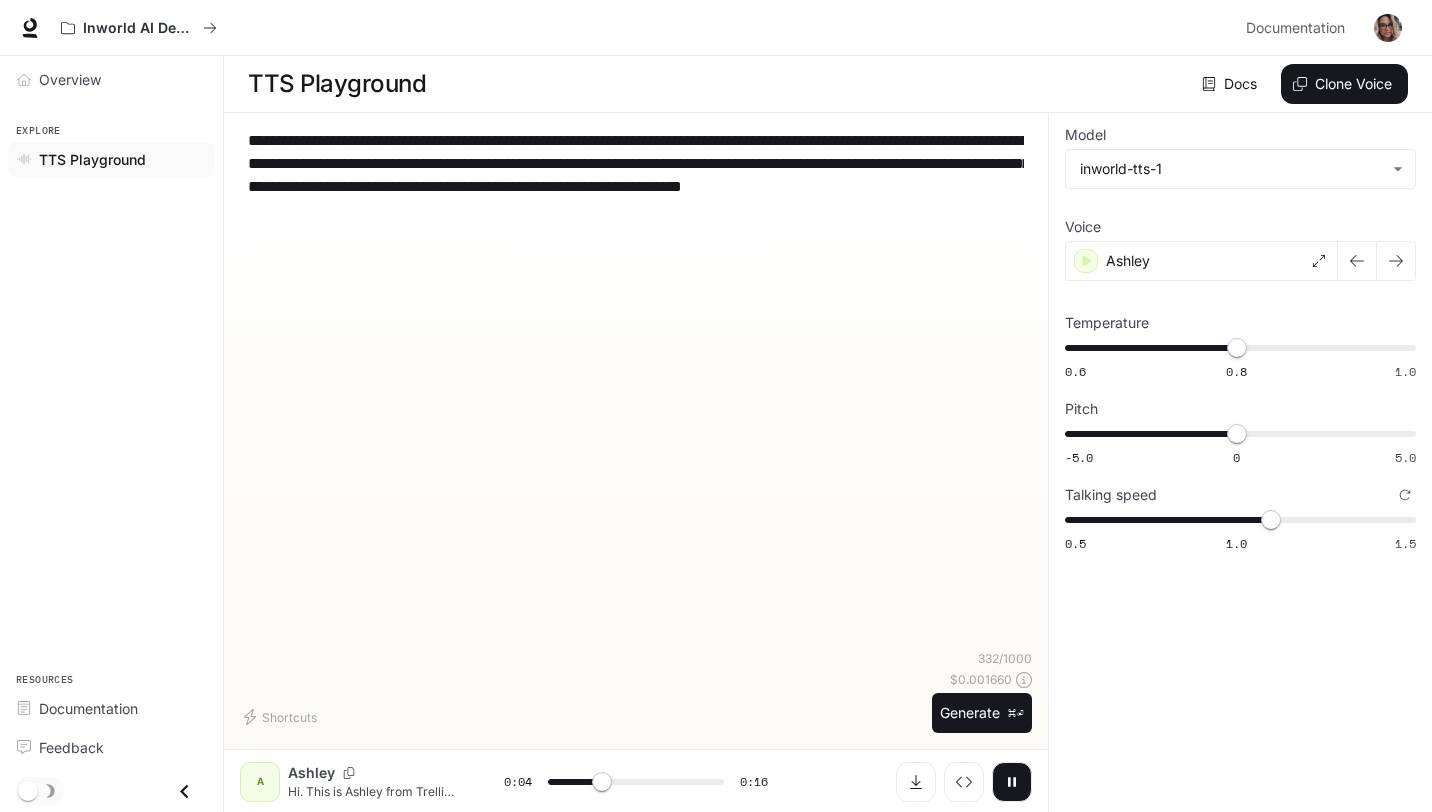 click on "Ashley" at bounding box center [311, 773] 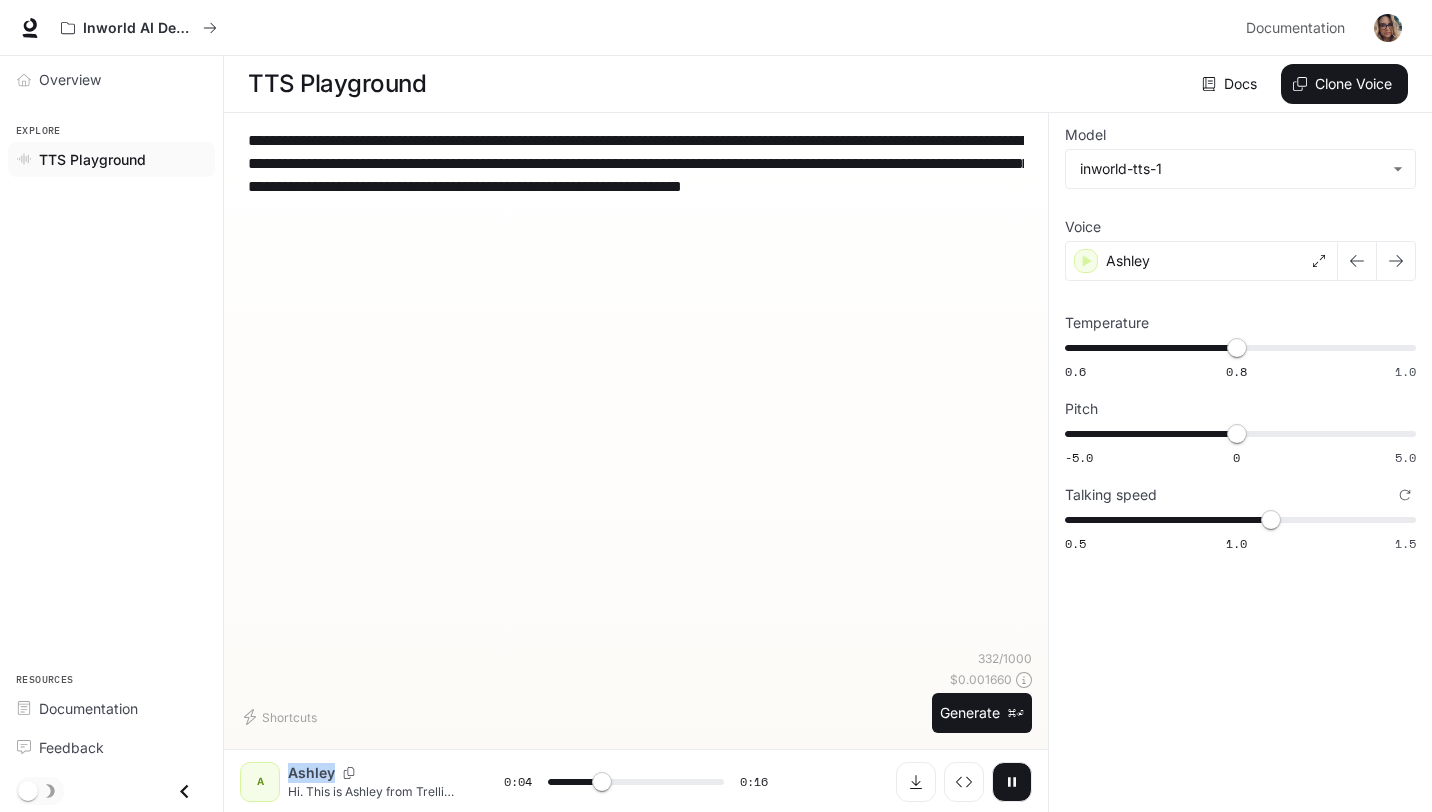 click on "Ashley" at bounding box center (311, 773) 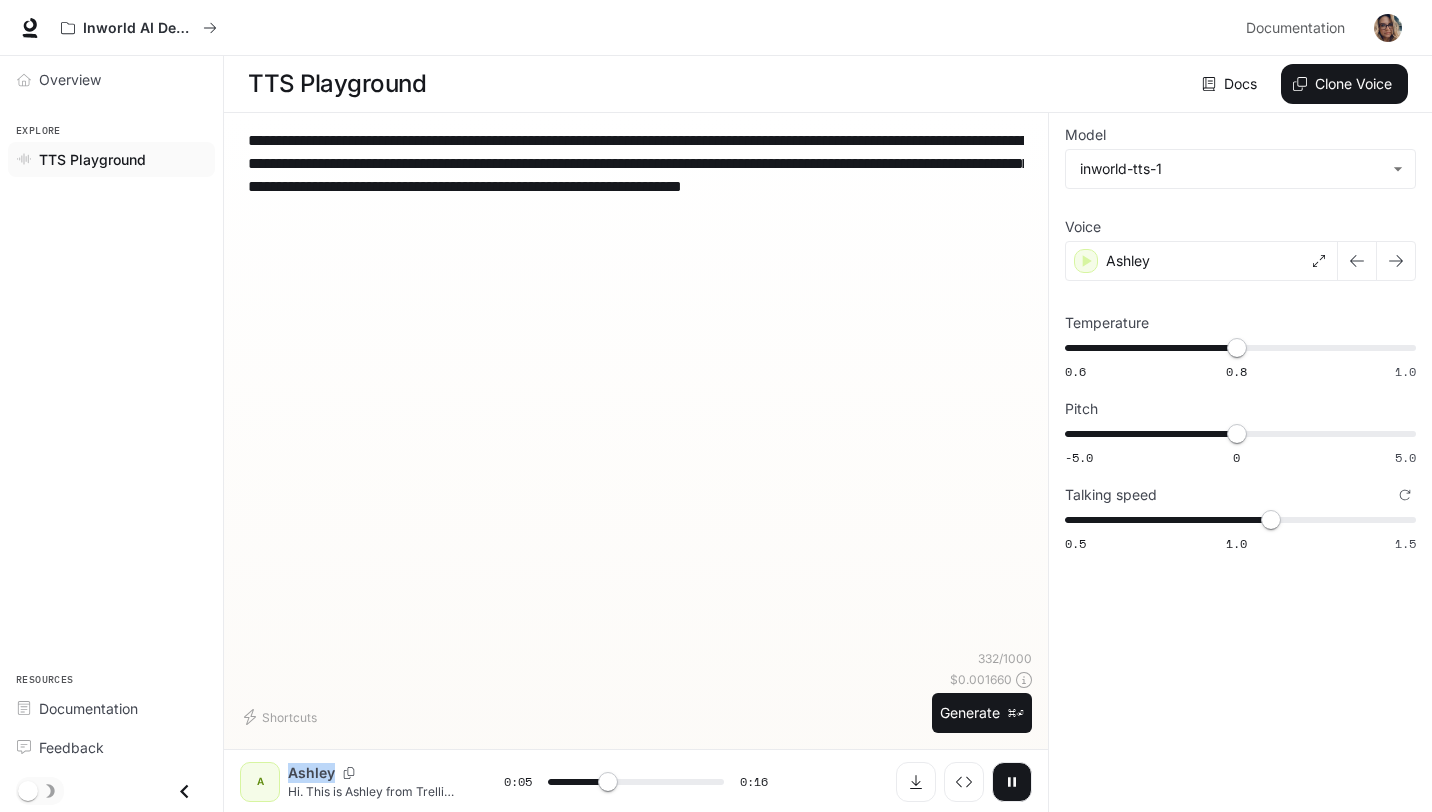 copy on "Ashley" 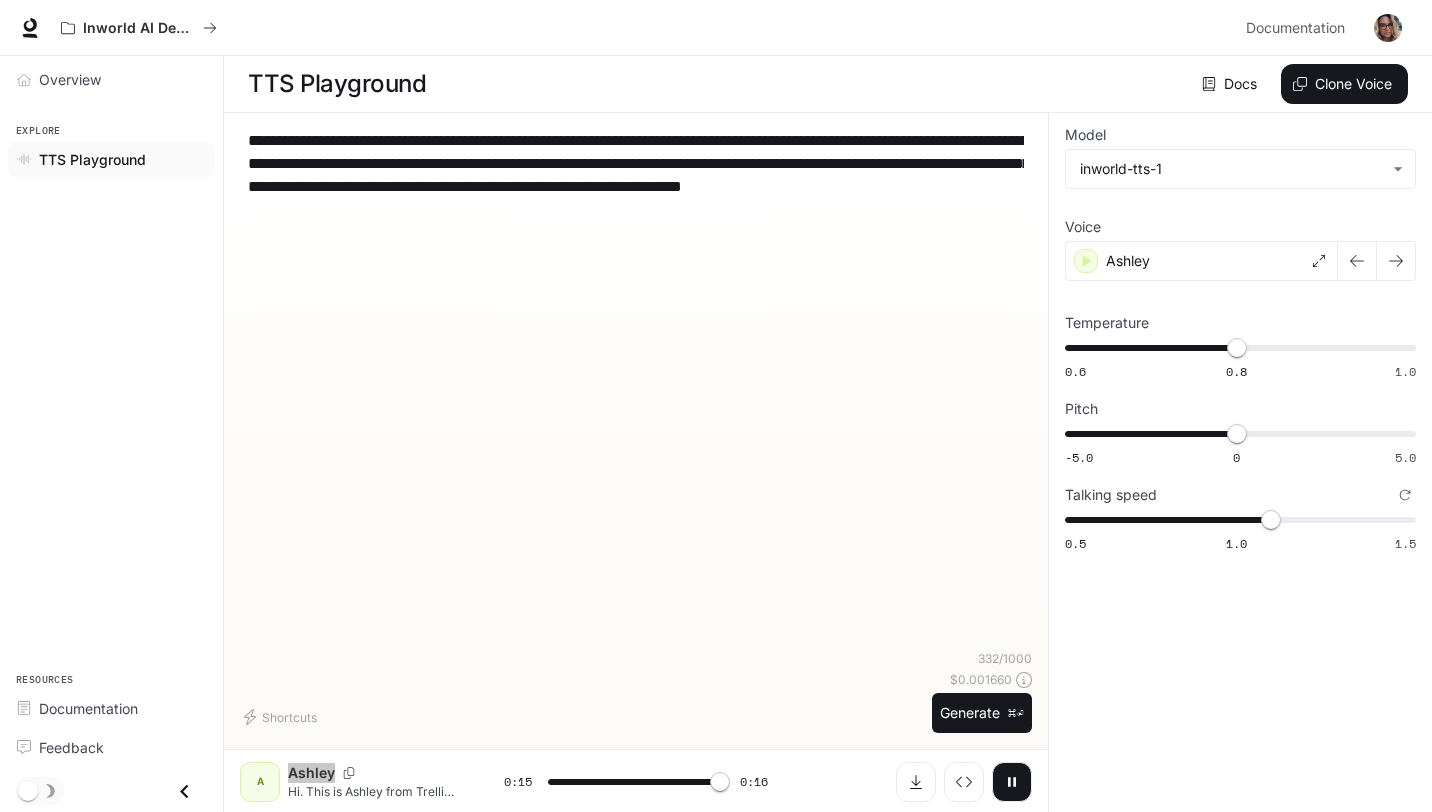 type on "*" 